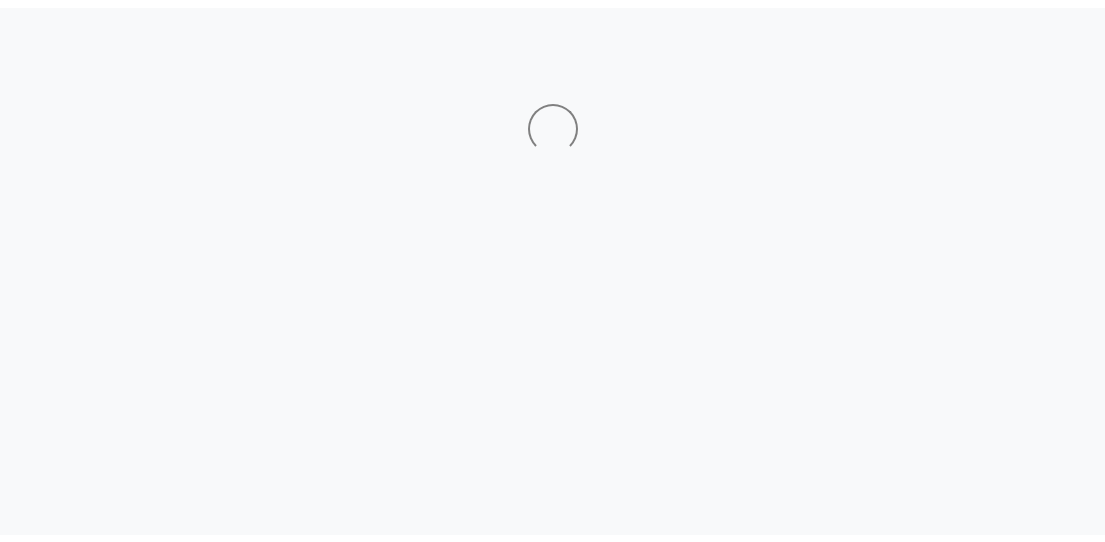 scroll, scrollTop: 0, scrollLeft: 0, axis: both 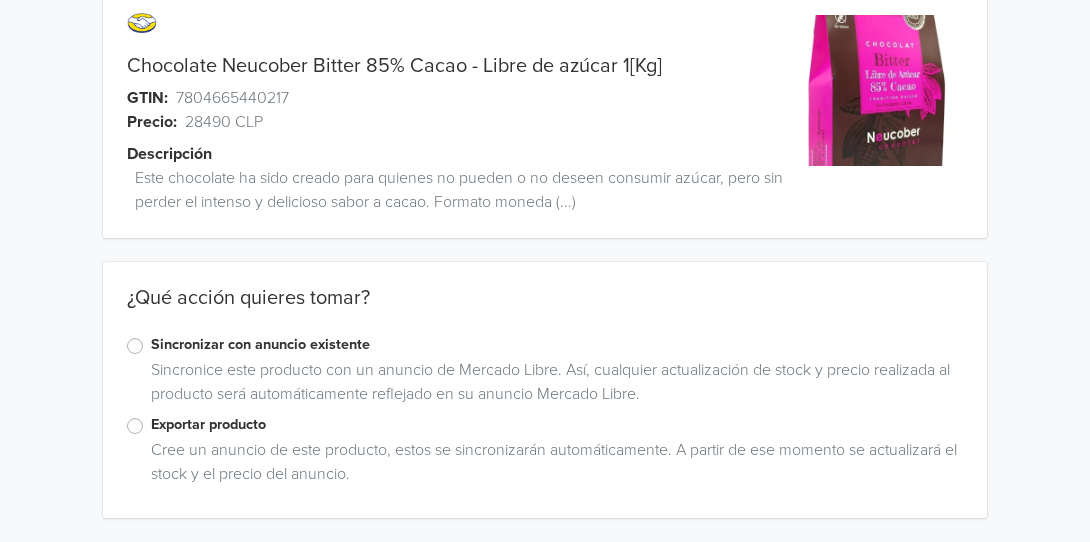 click on "Exportar producto" at bounding box center [556, 425] 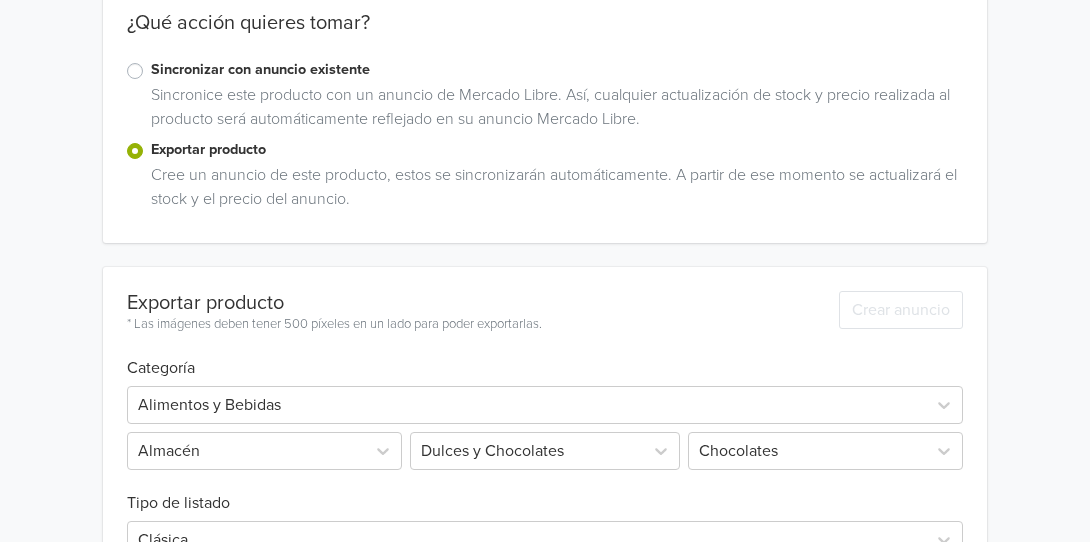scroll, scrollTop: 385, scrollLeft: 0, axis: vertical 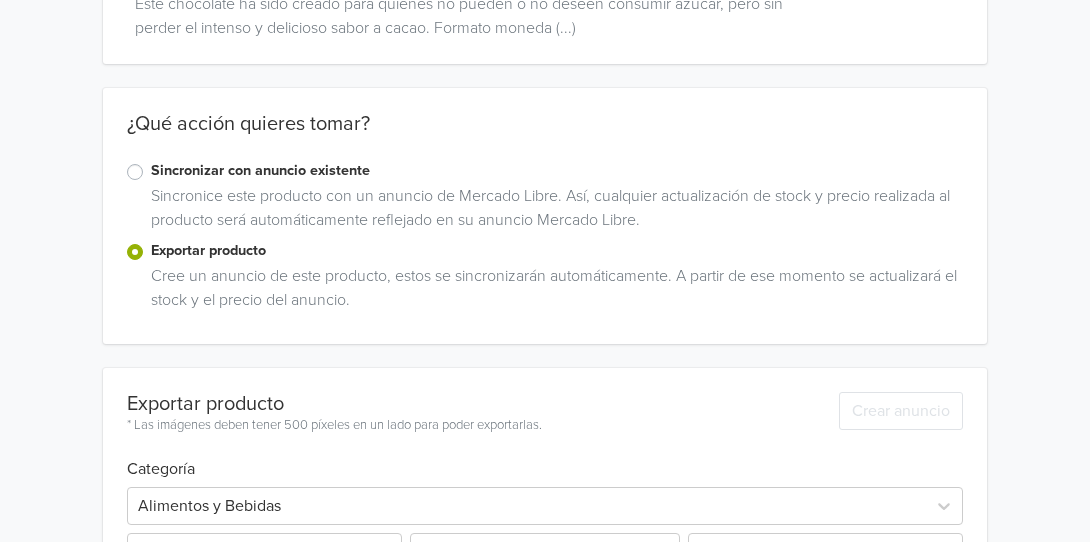 click on "Sincronizar con anuncio existente" at bounding box center [556, 171] 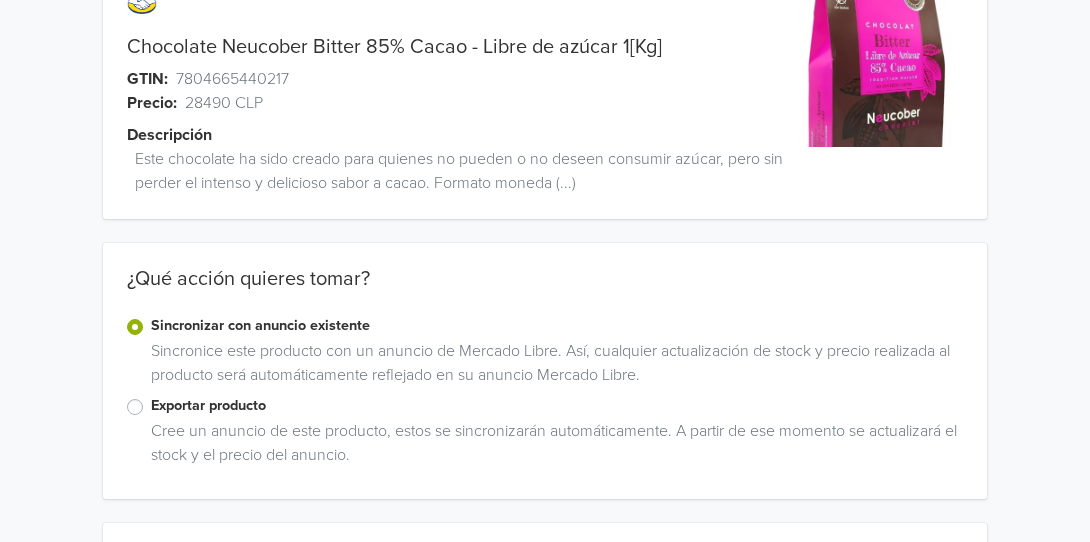 scroll, scrollTop: 300, scrollLeft: 0, axis: vertical 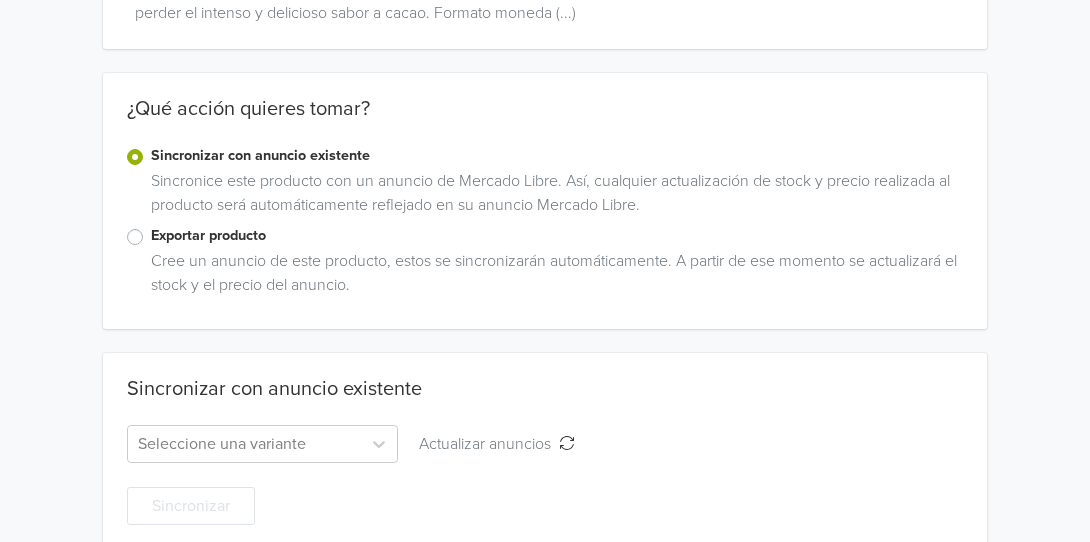 click on "Sincronizar con anuncio existente" at bounding box center [556, 156] 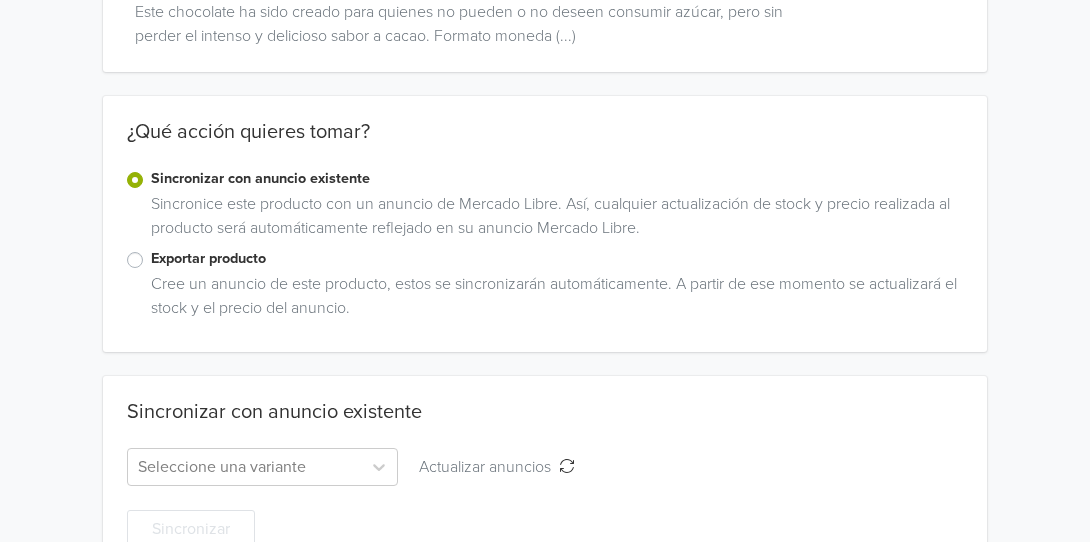 scroll, scrollTop: 331, scrollLeft: 0, axis: vertical 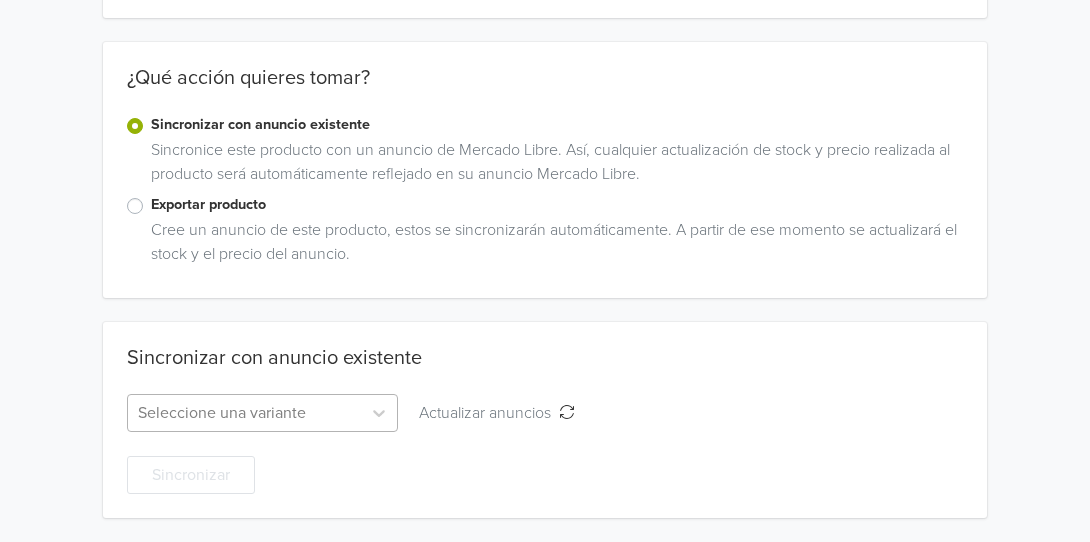 click on "Seleccione una variante" at bounding box center (244, 413) 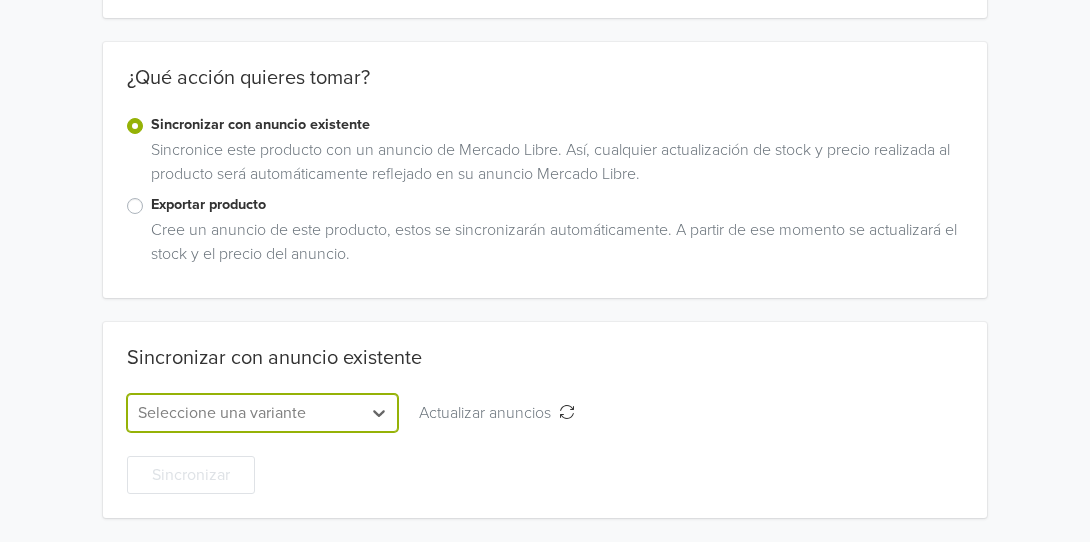 click on "Seleccione una variante" at bounding box center (244, 413) 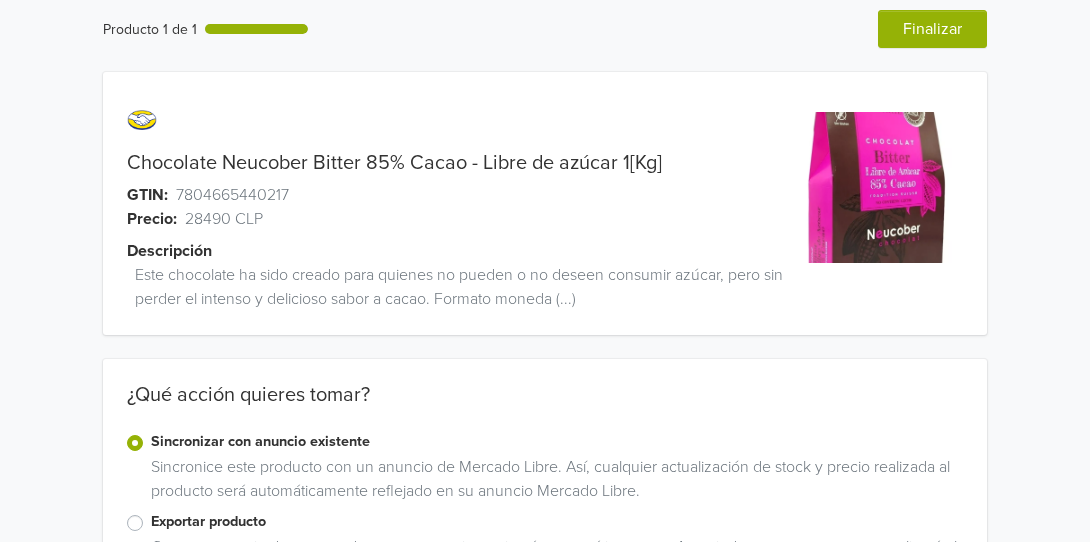 scroll, scrollTop: 0, scrollLeft: 0, axis: both 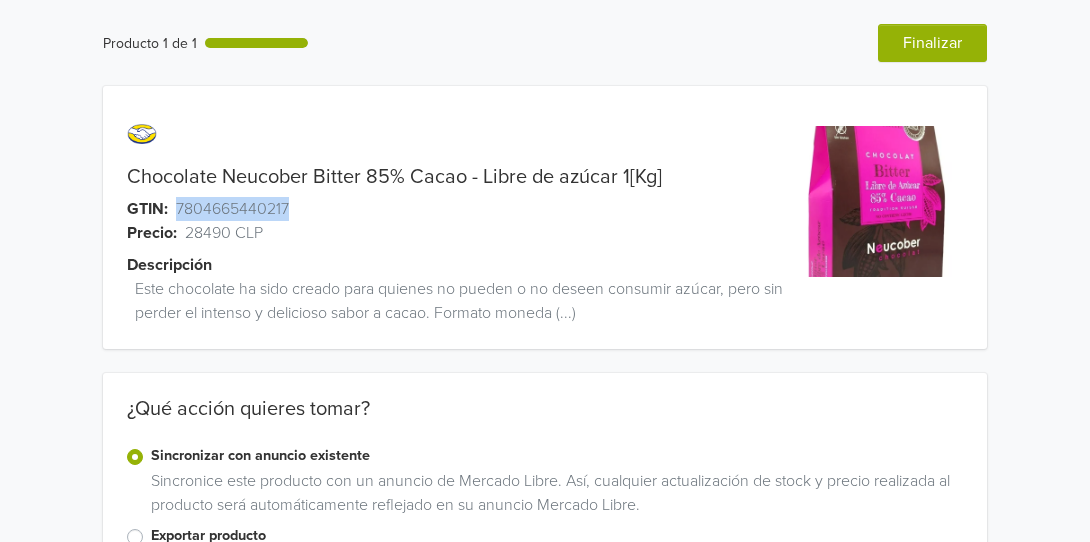 drag, startPoint x: 285, startPoint y: 208, endPoint x: 190, endPoint y: 207, distance: 95.005264 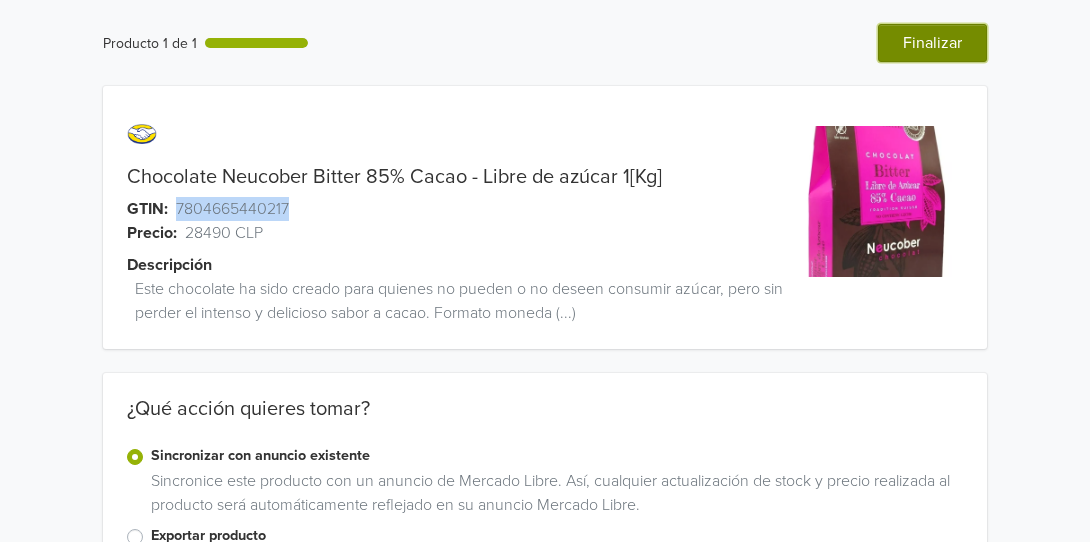click on "Finalizar" at bounding box center (932, 43) 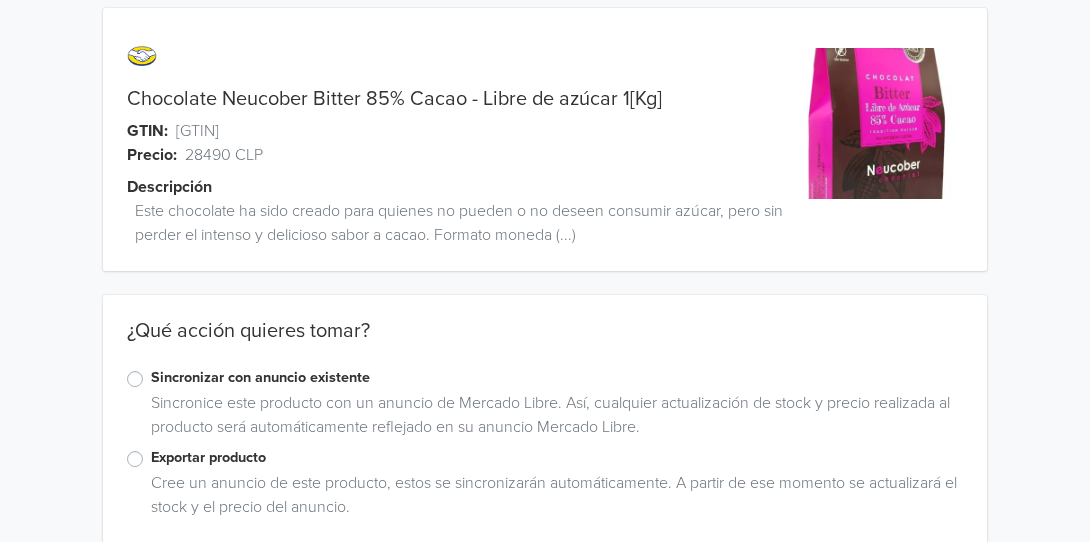 scroll, scrollTop: 0, scrollLeft: 0, axis: both 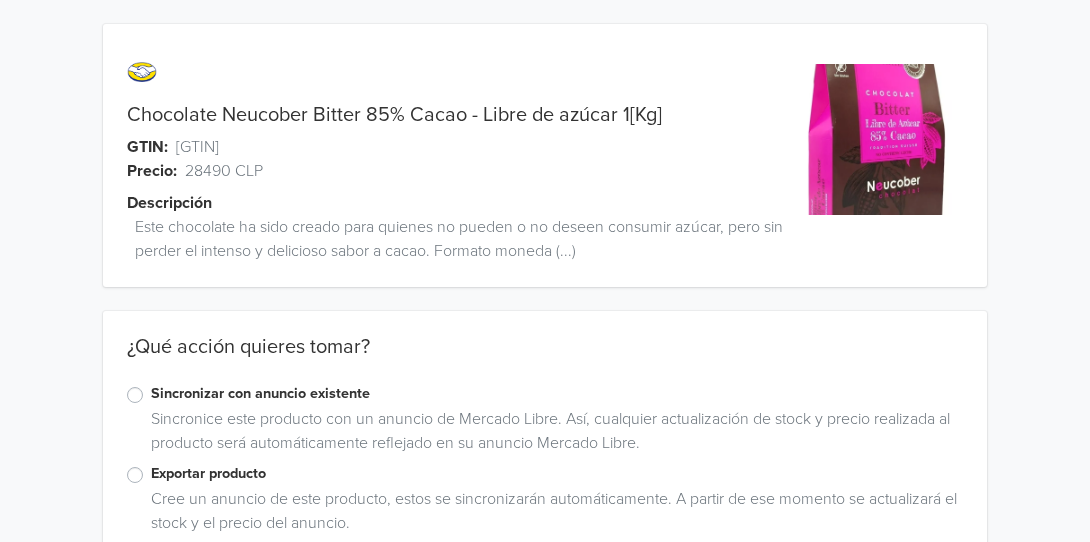 click on "Exportar producto" at bounding box center (556, 474) 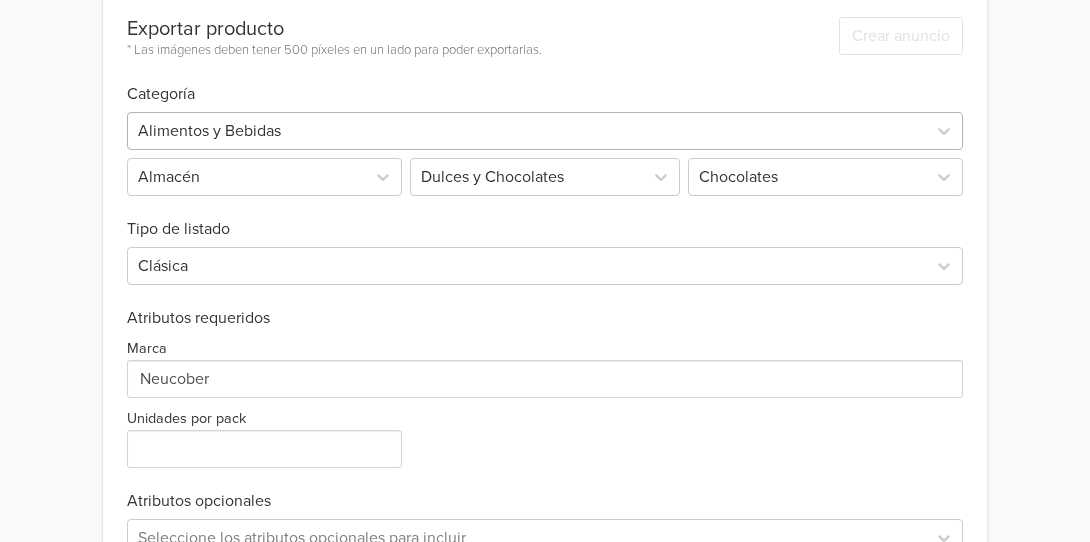 scroll, scrollTop: 562, scrollLeft: 0, axis: vertical 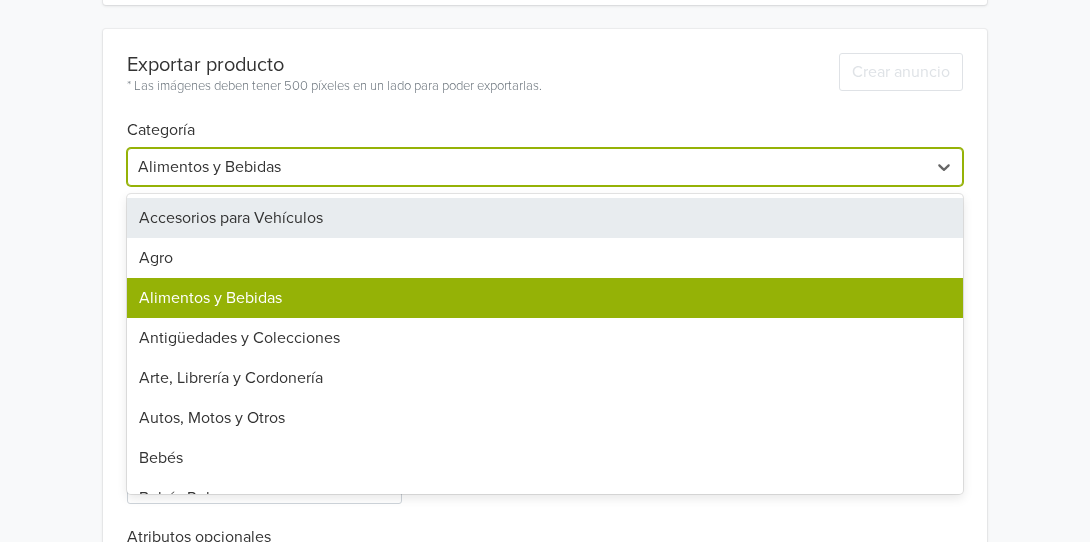 click at bounding box center [526, 167] 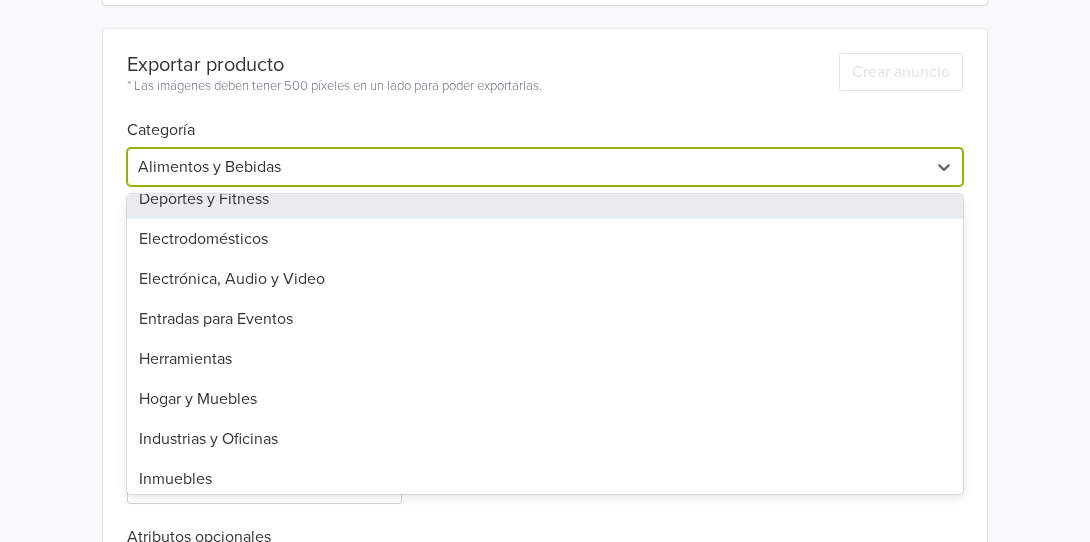 scroll, scrollTop: 600, scrollLeft: 0, axis: vertical 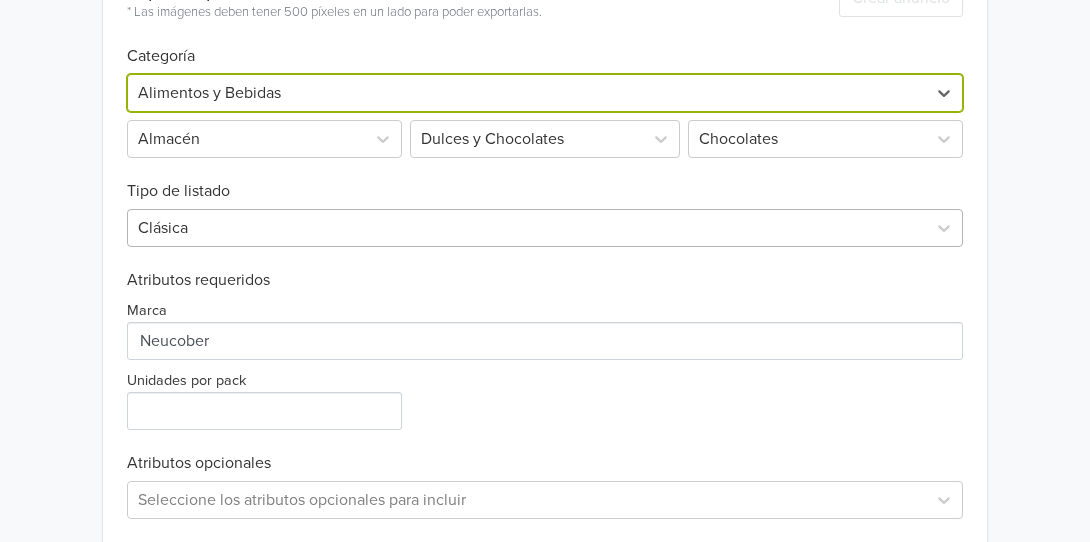 click on "Clásica" at bounding box center (544, 228) 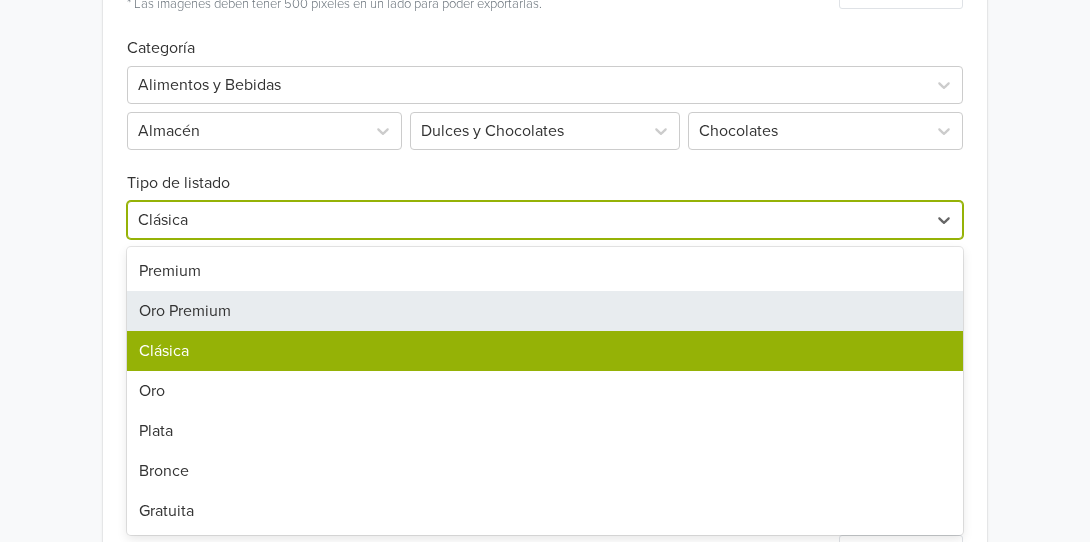 scroll, scrollTop: 645, scrollLeft: 0, axis: vertical 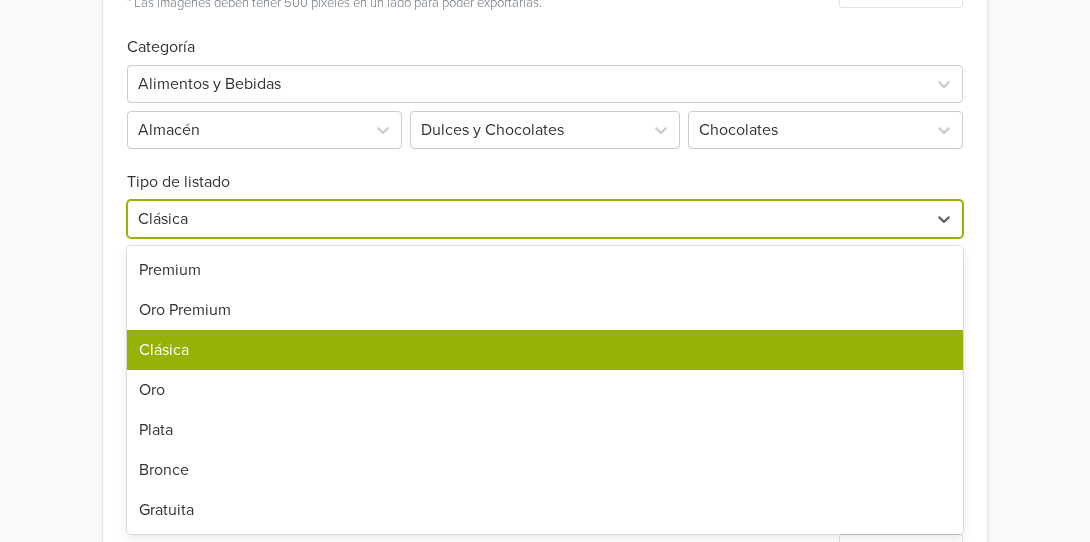 click on "Clásica" at bounding box center (544, 350) 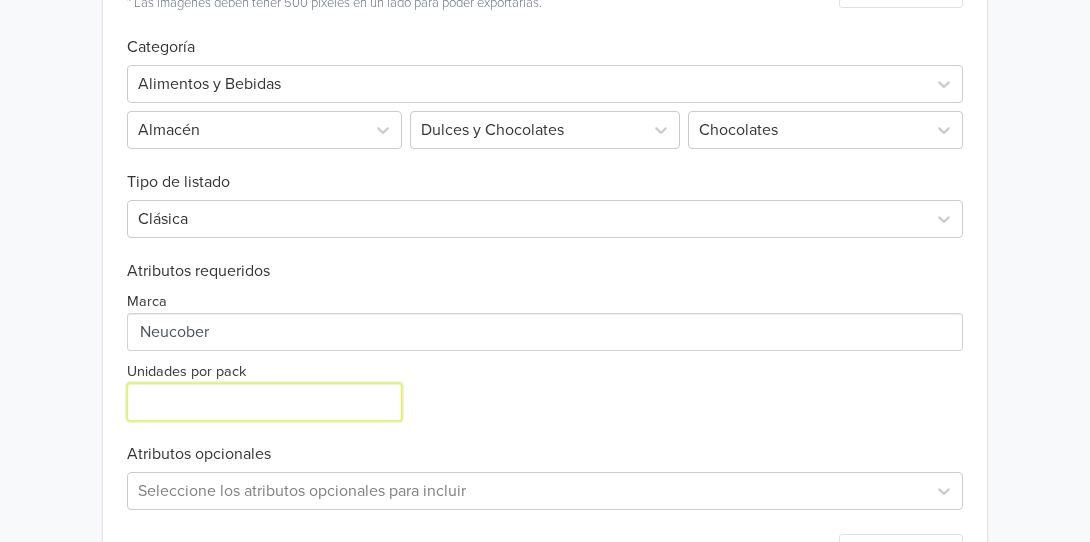 click on "Unidades por pack" at bounding box center [264, 402] 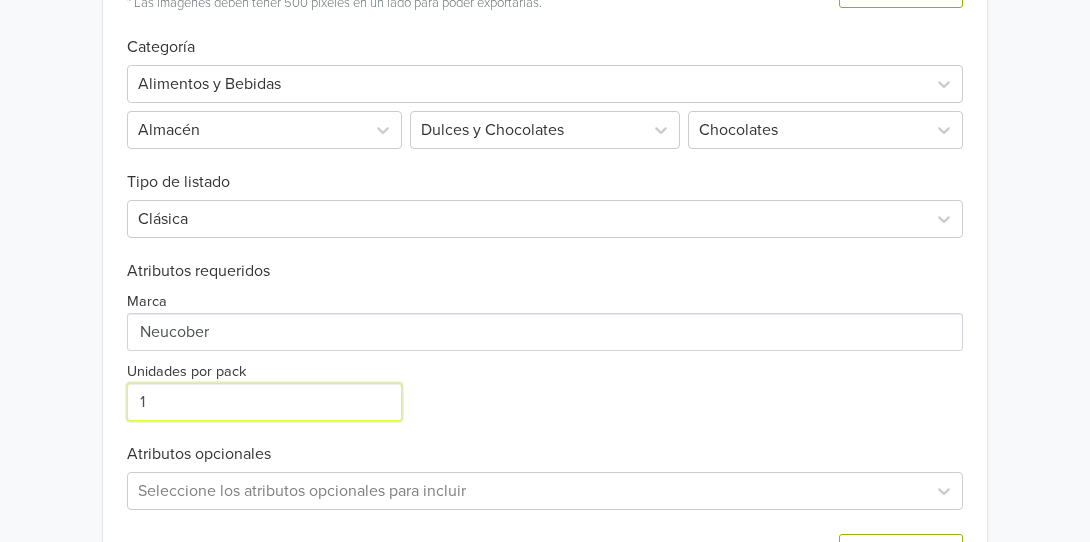 type on "1" 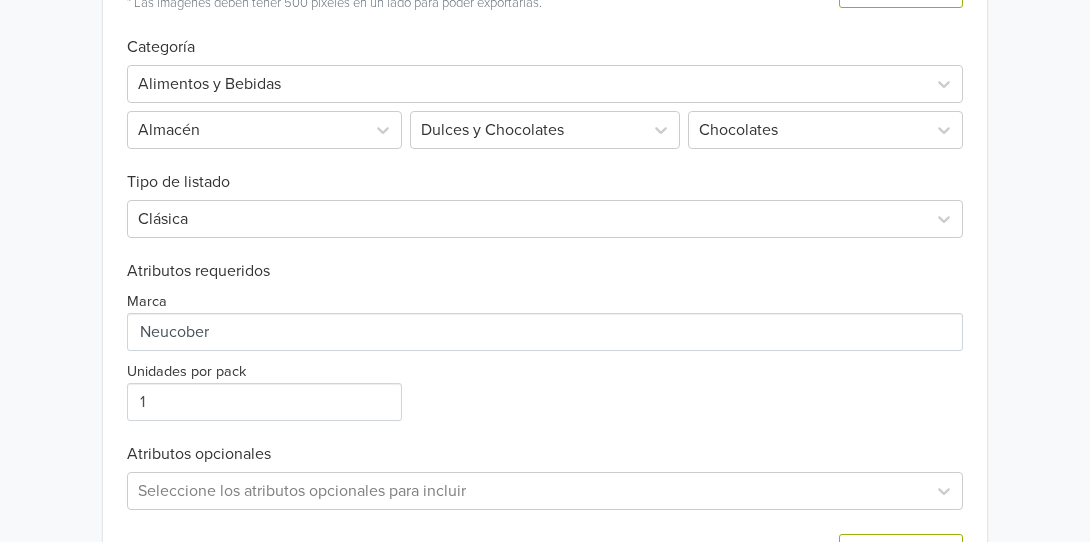 click on "Chocolate Neucober Bitter 85% Cacao - Libre de azúcar 1[Kg]   GTIN: [GTIN]   Precio: [PRICE] CLP   Descripción   Este chocolate ha sido creado para quienes no pueden o no deseen consumir azúcar, pero sin perder el intenso y delicioso sabor a cacao. Formato moneda (...) ¿Qué acción quieres tomar? Sincronizar con anuncio existente Sincronice este producto con un anuncio de Mercado Libre. Así, cualquier actualización de stock y precio realizada al producto será automáticamente reflejado en su anuncio Mercado Libre. Exportar producto Cree un anuncio de este producto, estos se sincronizarán automáticamente. A partir de ese momento se actualizará el stock y el precio del anuncio. Exportar producto * Las imágenes deben tener 500 píxeles en un lado para poder exportarlas. Crear anuncio Categoría Alimentos y Bebidas Almacén Dulces y Chocolates Chocolates Tipo de listado Clásica Atributos requeridos Marca Unidades por pack 1 Atributos opcionales Fabricante Es libre de azúcar Sabor Nombre Nombre" at bounding box center [545, -13] 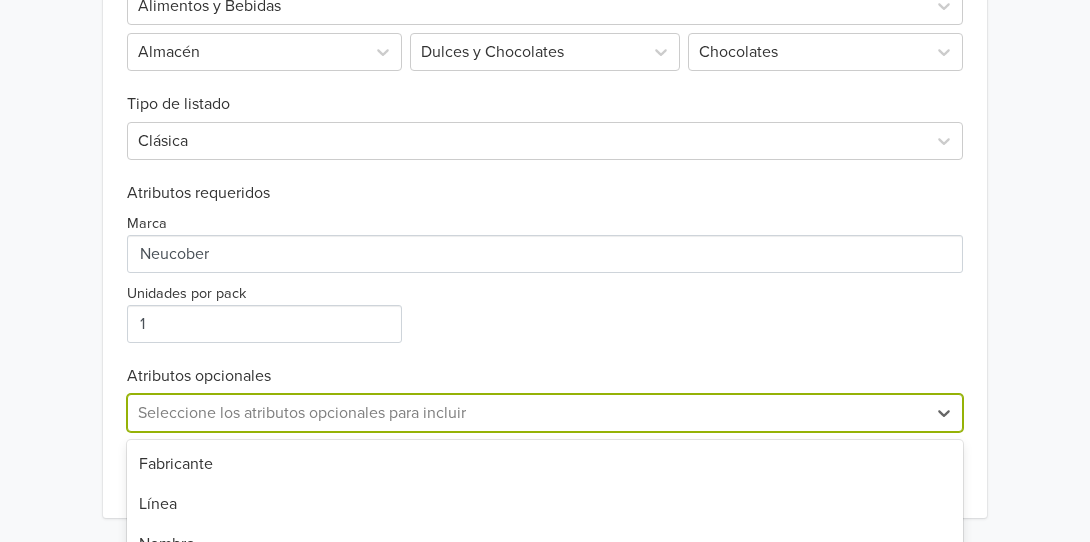 scroll, scrollTop: 921, scrollLeft: 0, axis: vertical 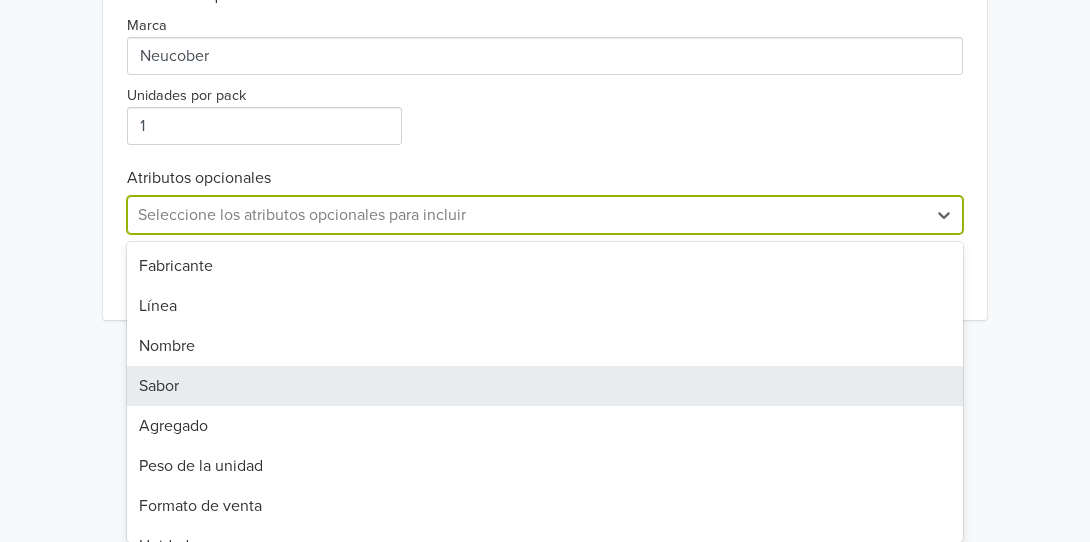 click on "Fabricante Línea Nombre Sabor Agregado Peso de la unidad Formato de venta Unidades por envase Tipo de envase Formato del chocolate Cantidad Tipo de unidad Número de Registro Nacional de Establecimiento ([RNE]) Número de registro de producto en Anvisa Número de licencia del CONAMA Número de inscripción de producto ([RNPA]) Número de registro de producto en MAPA Número de registro del producto alimenticio Número de habilitación bromatológica Número de habilitación del establecimiento del MSP Es vegano Es libre de azúcar Vida útil Registro de producto Registro de establecimiento MPN Modelo Fuente del producto Título manual Es libre de gluten Número de habilitación de la empresa alimentaria Es kit Conservación del producto Número de registro del producto COFEPRIS" at bounding box center [544, 215] 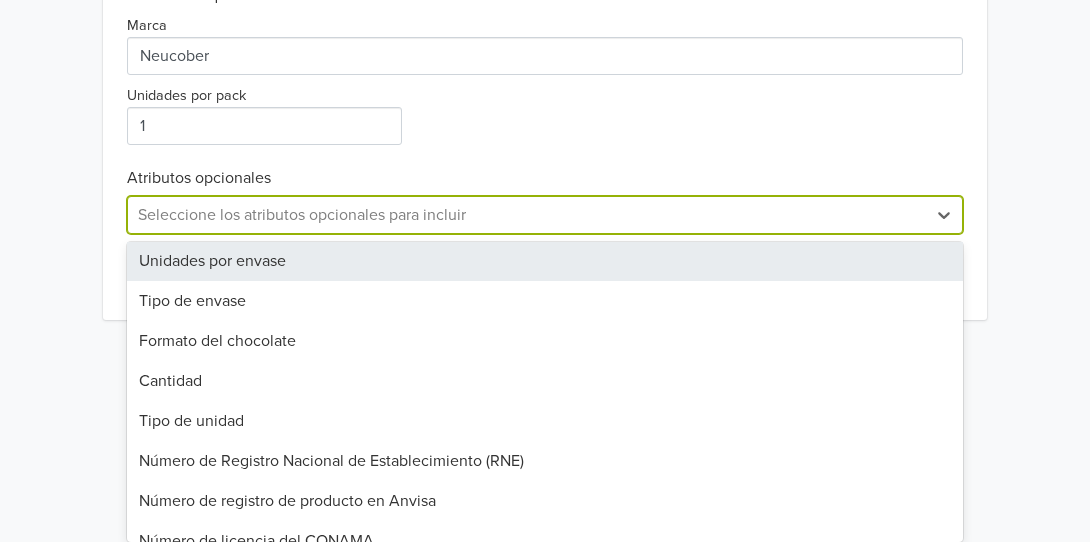 scroll, scrollTop: 300, scrollLeft: 0, axis: vertical 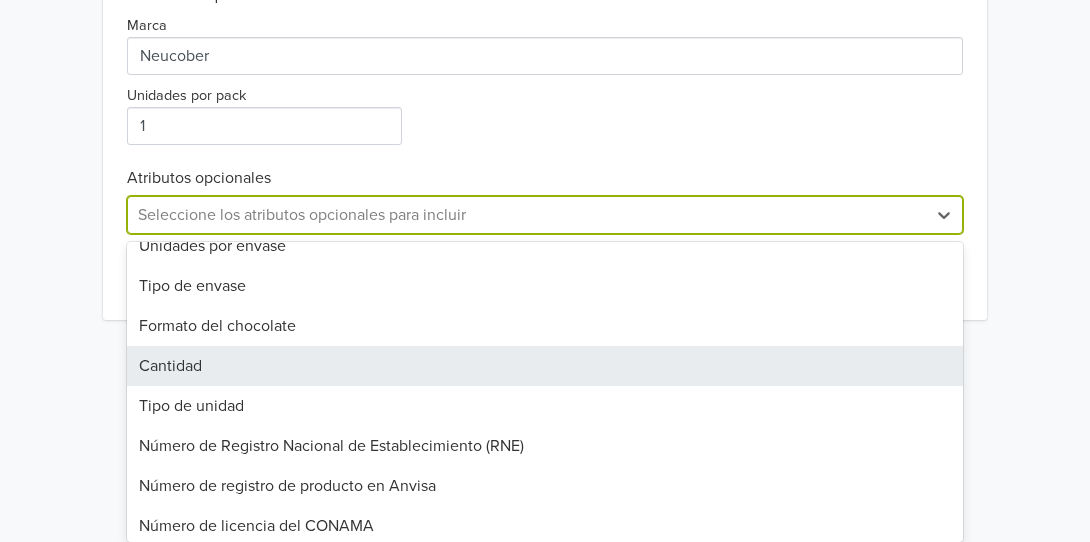 click on "Cantidad" at bounding box center [544, 366] 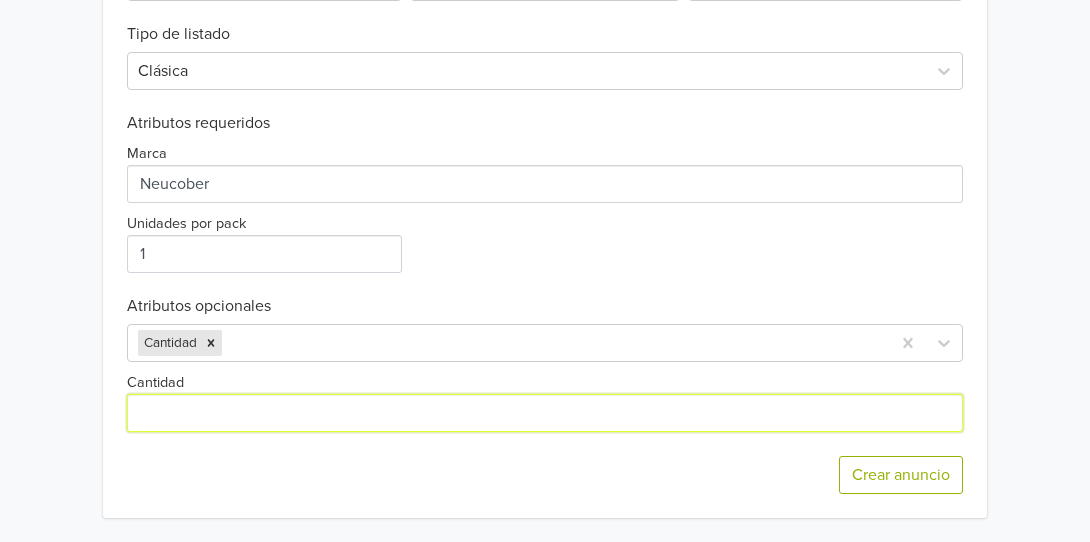 click on "Cantidad" at bounding box center (544, 413) 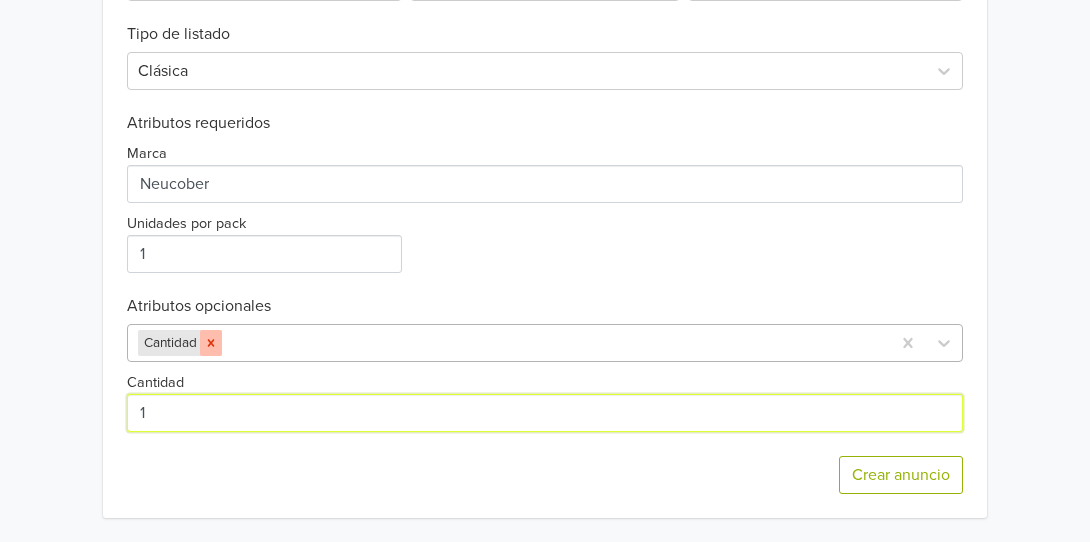 click 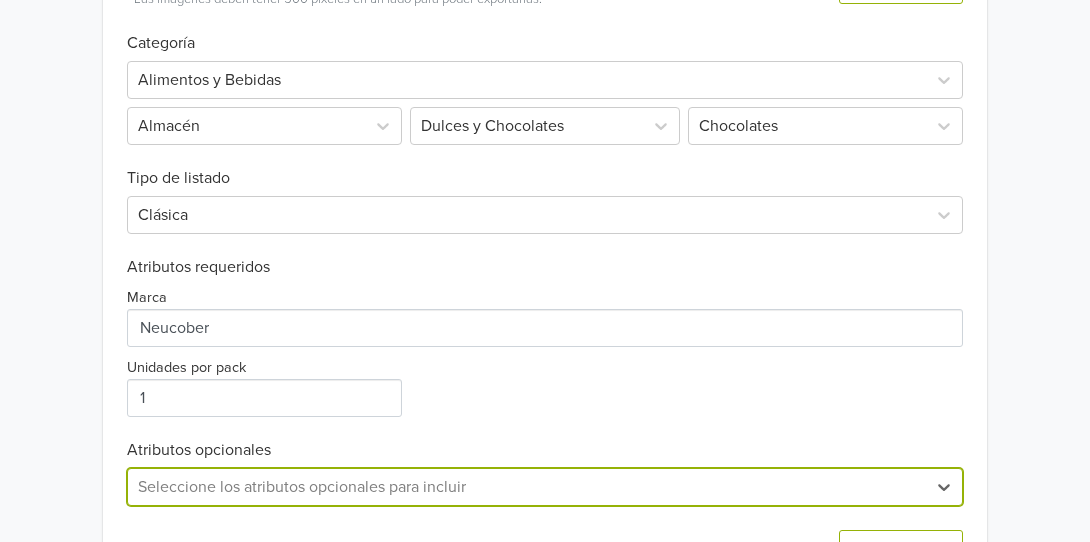 scroll, scrollTop: 523, scrollLeft: 0, axis: vertical 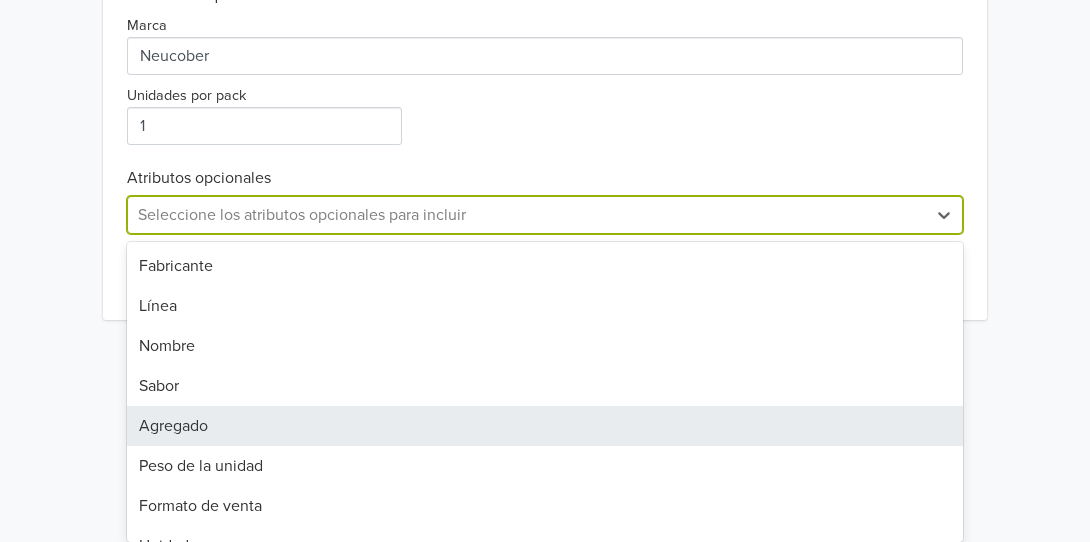 click on "Fabricante Línea Nombre Sabor Agregado Peso de la unidad Formato de venta Unidades por envase Tipo de envase Formato del chocolate Cantidad Tipo de unidad Número de Registro Nacional de Establecimiento ([RNE]) Número de registro de producto en Anvisa Número de licencia del CONAMA Número de inscripción de producto ([RNPA]) Número de registro de producto en MAPA Número de registro del producto alimenticio Número de habilitación bromatológica Número de habilitación del establecimiento del MSP Es vegano Es libre de azúcar Vida útil Registro de producto Registro de establecimiento MPN Modelo Fuente del producto Título manual Es libre de gluten Número de habilitación de la empresa alimentaria Es kit Conservación del producto Número de registro del producto COFEPRIS" at bounding box center [544, 215] 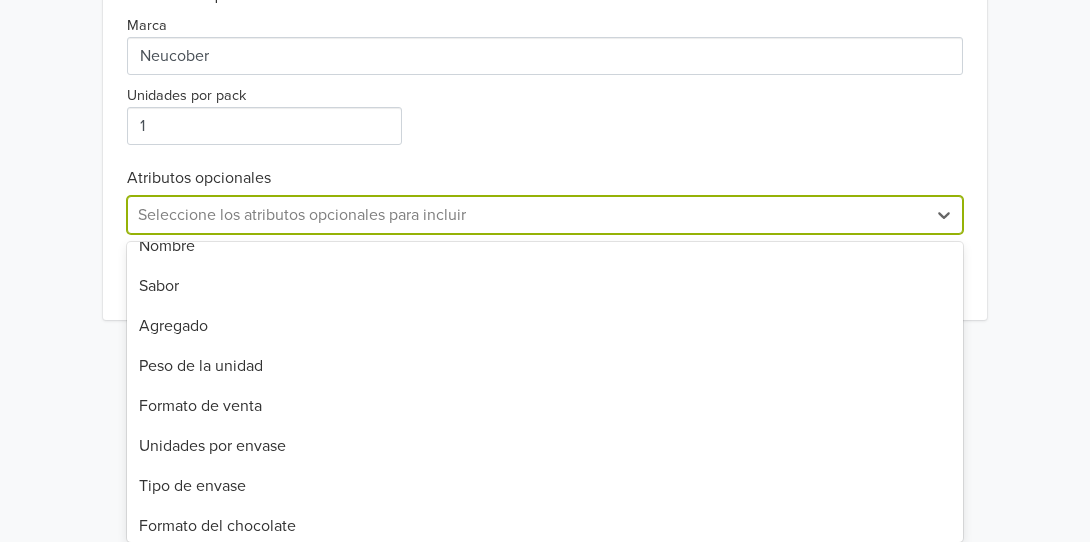 scroll, scrollTop: 0, scrollLeft: 0, axis: both 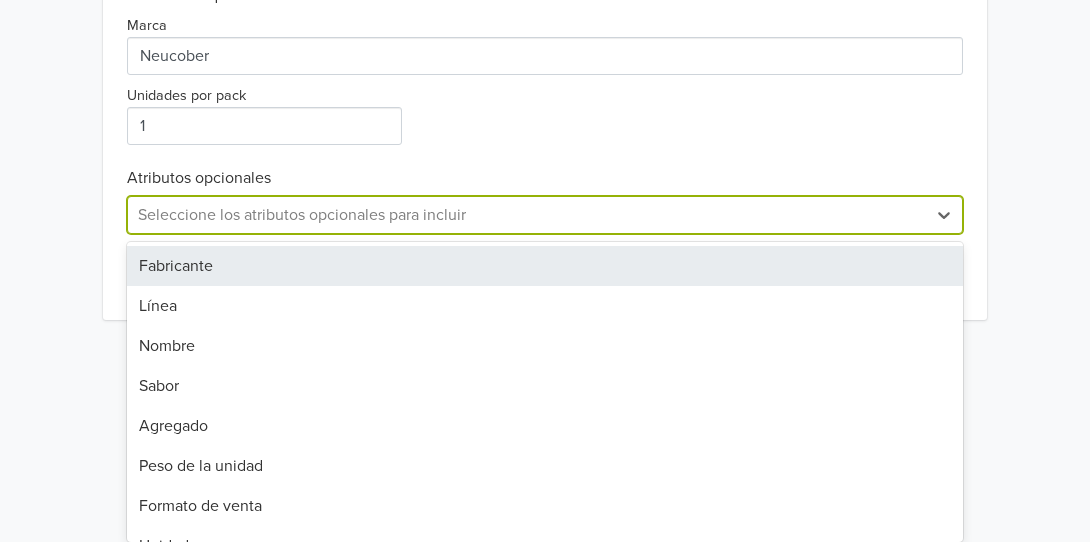 click on "Fabricante" at bounding box center (544, 266) 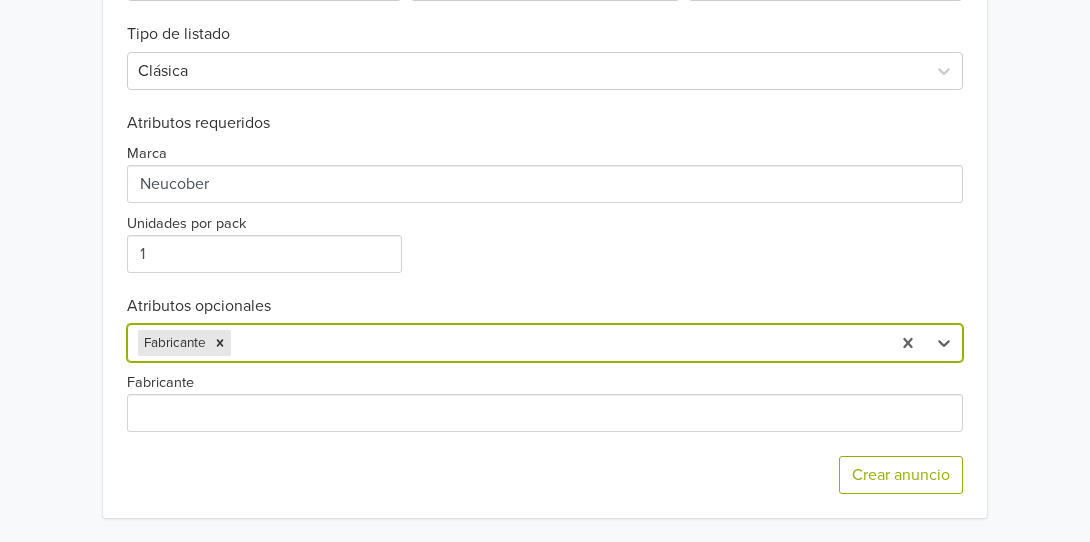 scroll, scrollTop: 793, scrollLeft: 0, axis: vertical 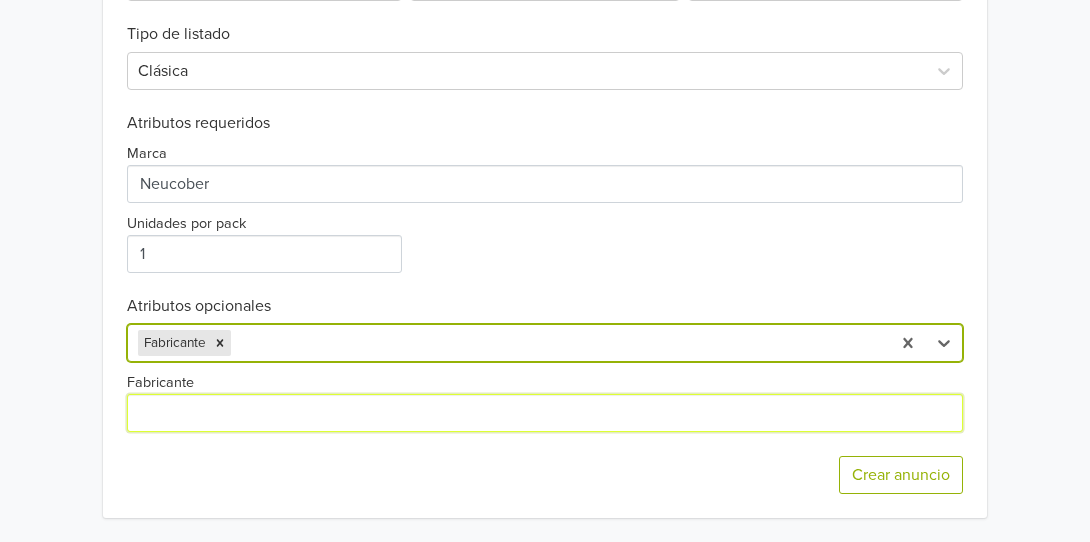 click on "Fabricante" at bounding box center [544, 413] 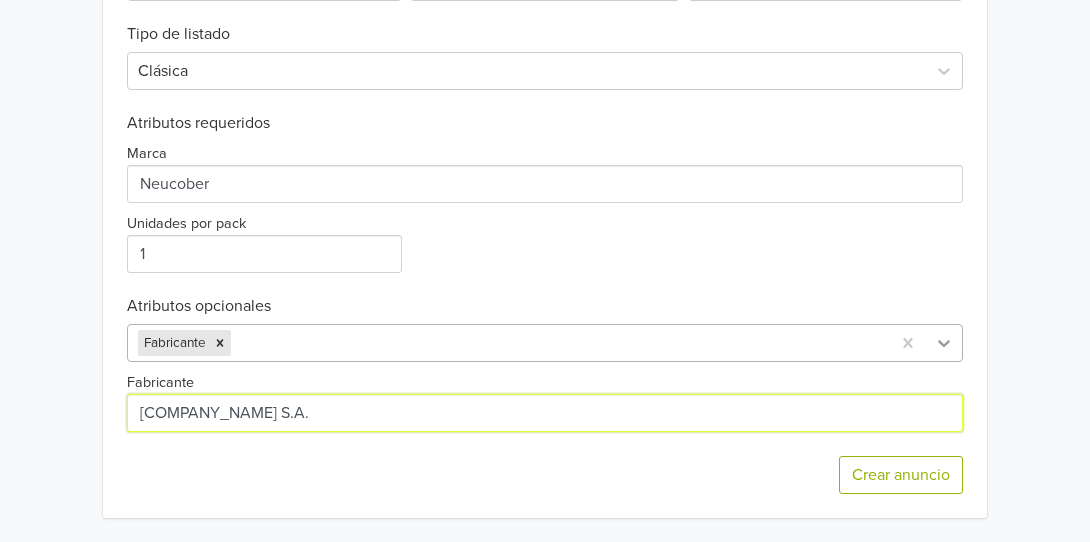 type on "[COMPANY_NAME] S.A." 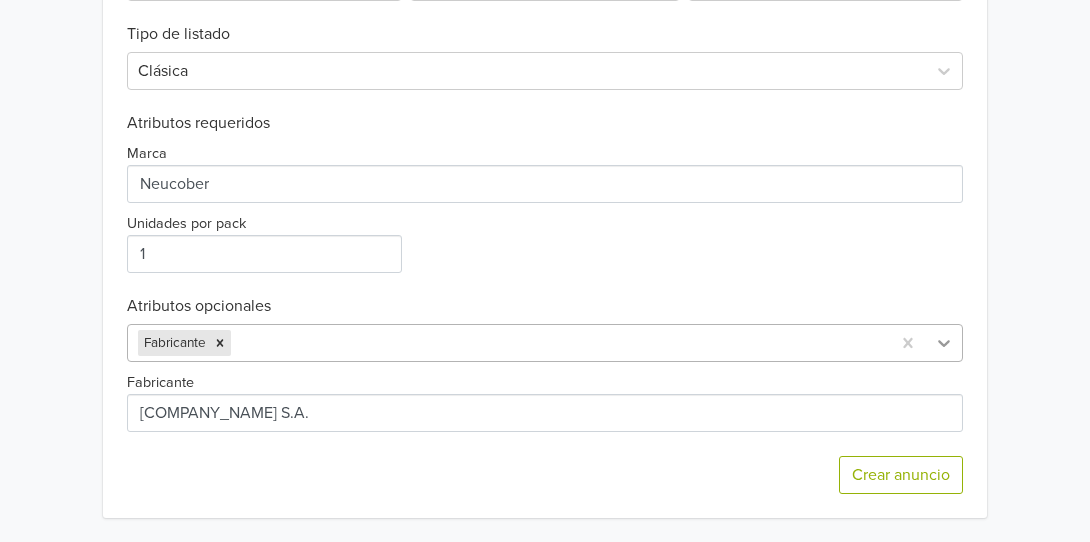 click 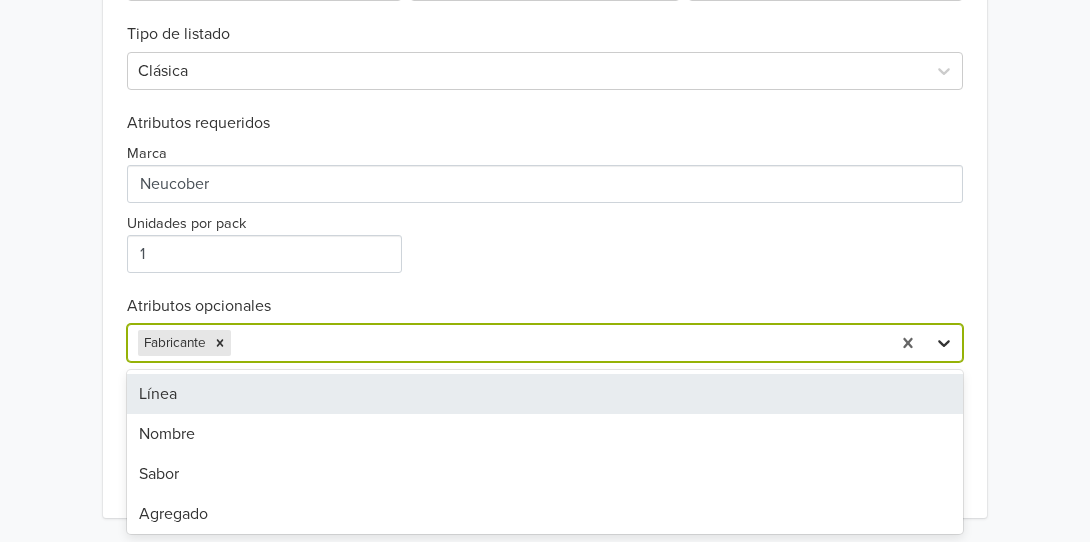 click 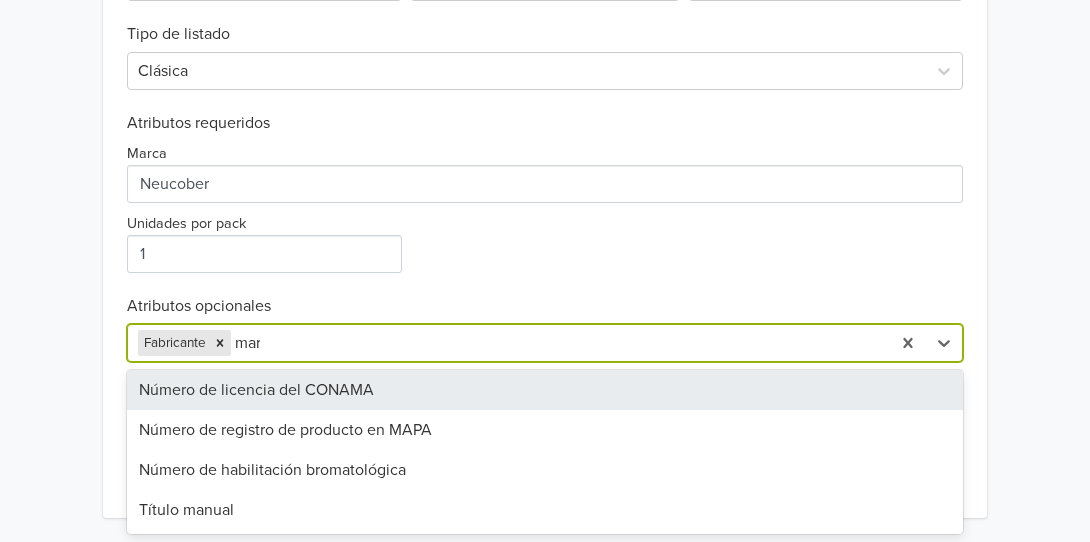 scroll, scrollTop: 0, scrollLeft: 0, axis: both 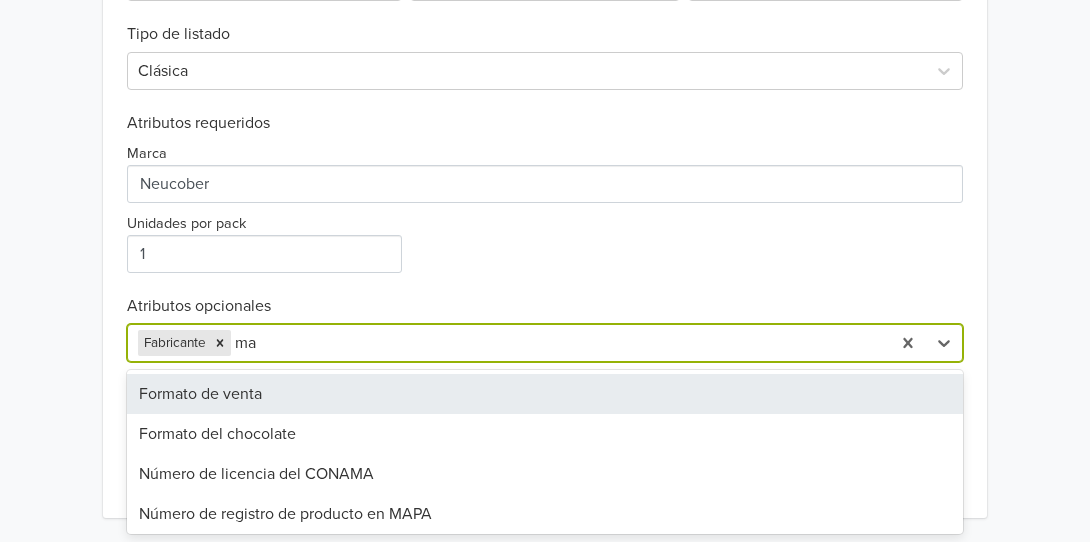 type on "m" 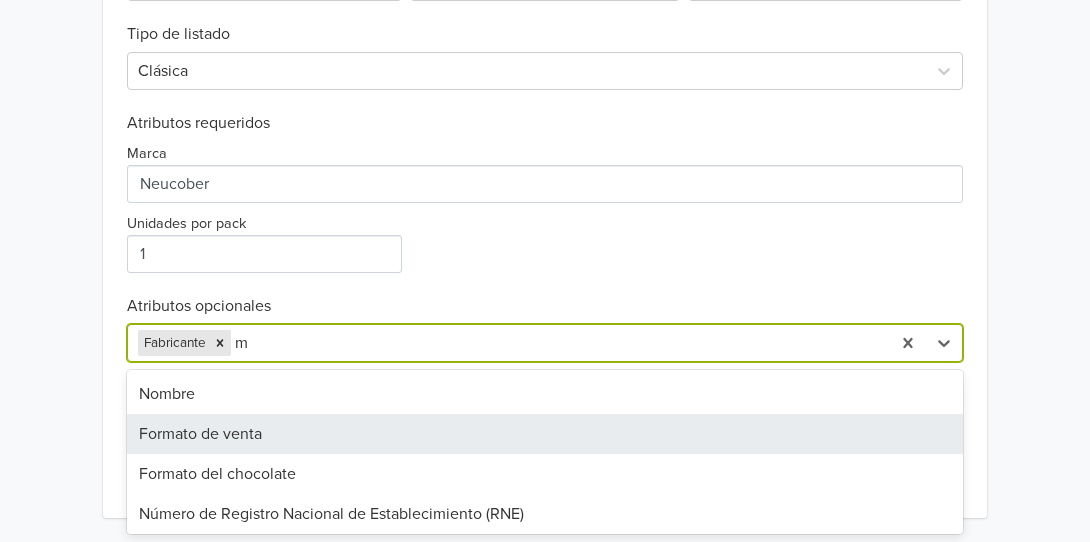 type 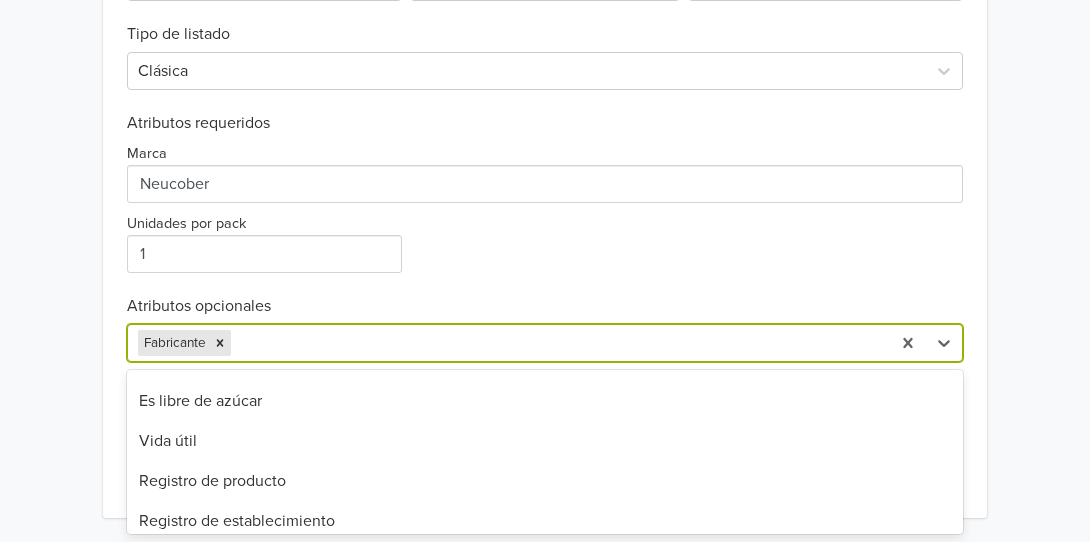 scroll, scrollTop: 700, scrollLeft: 0, axis: vertical 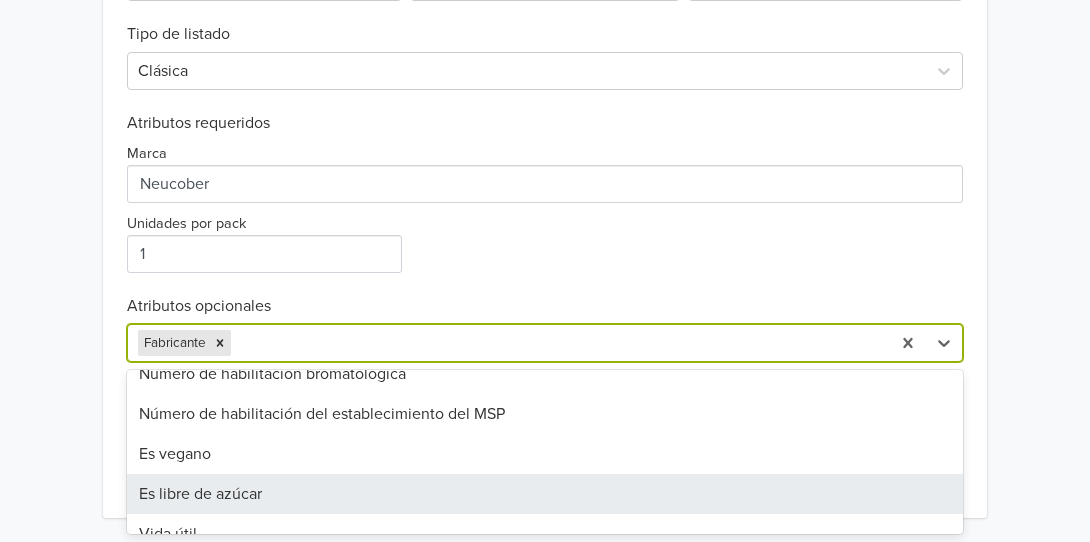 click on "Es libre de azúcar" at bounding box center (544, 494) 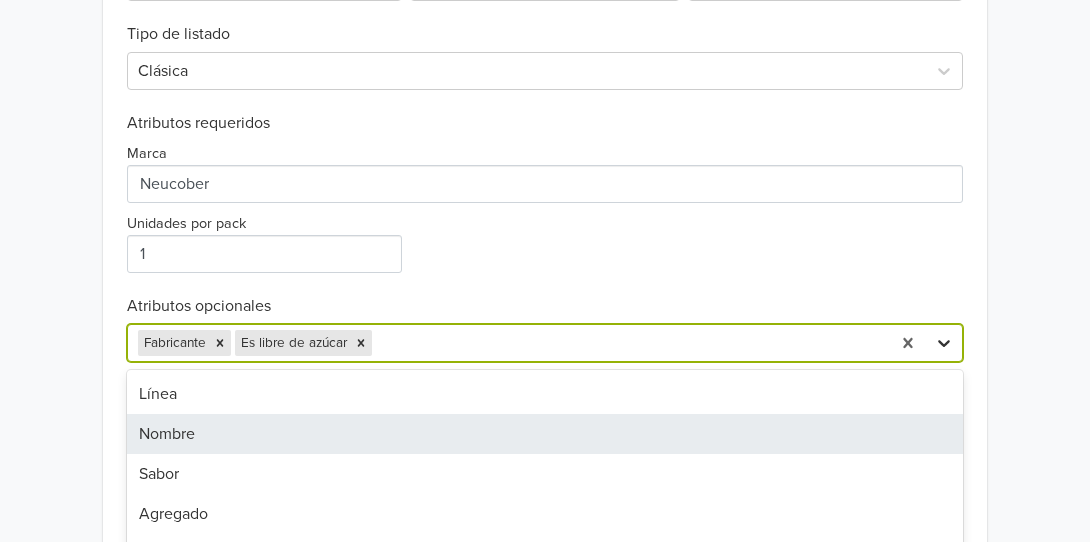 click on "option Es libre de azúcar, selected. 44 results available. Use Up and Down to choose options, press Enter to select the currently focused option, press Escape to exit the menu, press Tab to select the option and exit the menu. Fabricante Es libre de azúcar Línea Nombre Sabor Agregado Peso de la unidad Formato de venta Unidades por envase Tipo de envase Formato del chocolate Cantidad Tipo de unidad Número de Registro Nacional de Establecimiento ([RNE]) Número de registro de producto en Anvisa Número de licencia del CONAMA Número de inscripción de producto ([RNPA]) Número de registro de producto en MAPA Número de registro del producto alimenticio Número de habilitación bromatológica Número de habilitación del establecimiento del MSP Es vegano Vida útil Registro de producto Registro de establecimiento MPN Modelo Fuente del producto Título manual Es libre de gluten Número de habilitación de la empresa alimentaria Es kit Conservación del producto Número de registro del producto COFEPRIS Peso neto" at bounding box center [544, 343] 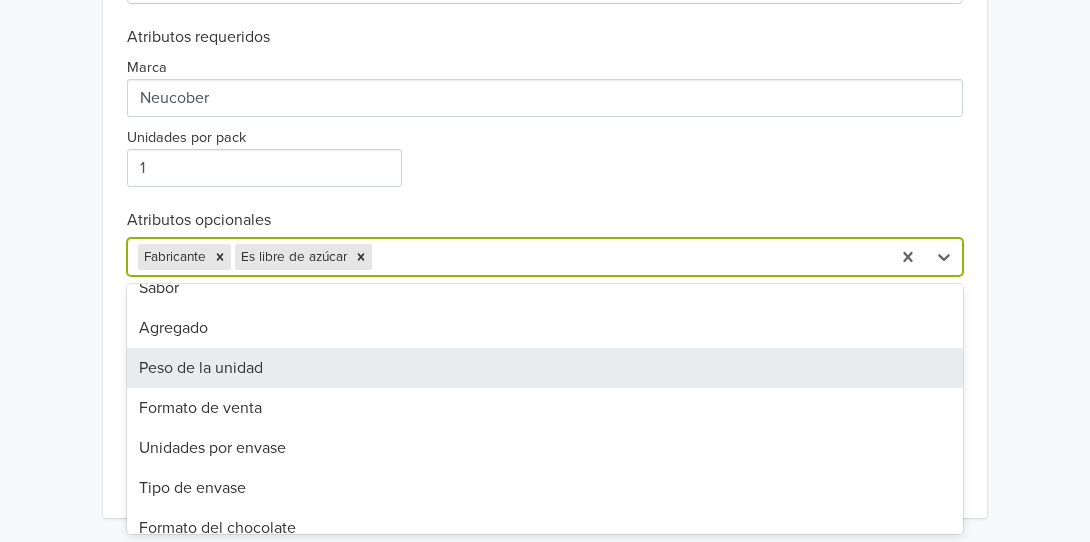 scroll, scrollTop: 0, scrollLeft: 0, axis: both 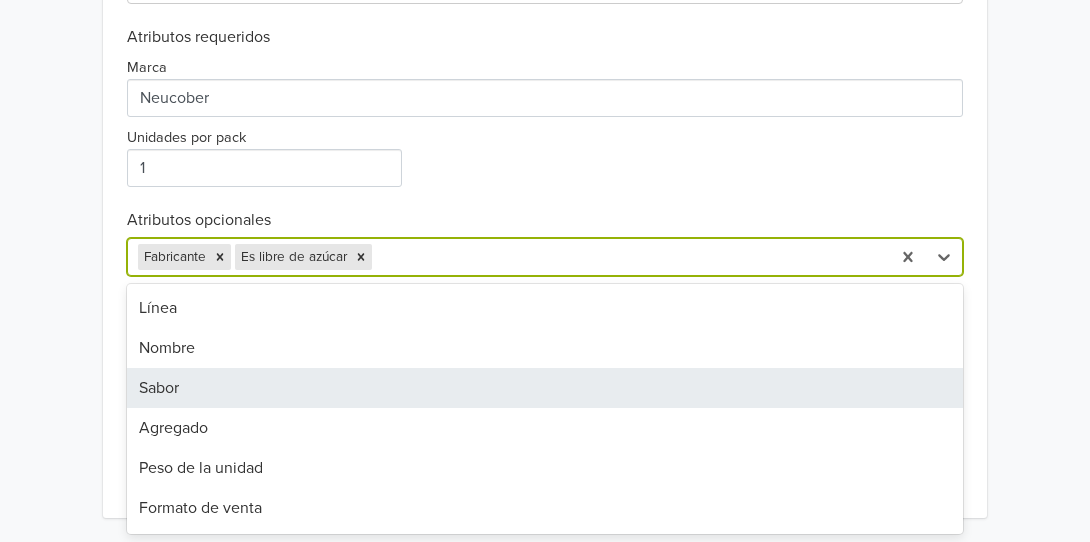 click on "Sabor" at bounding box center (544, 388) 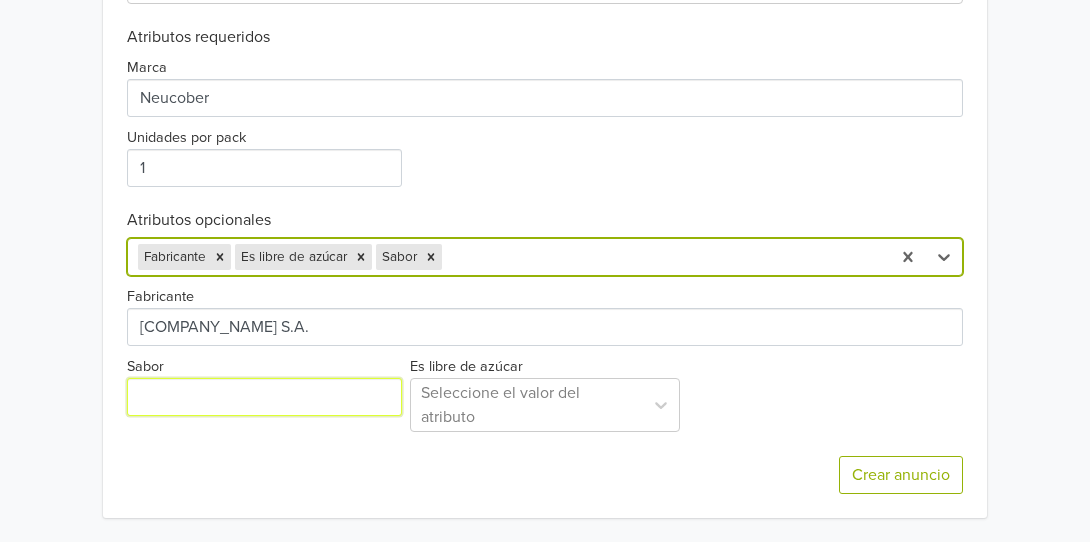 click on "Sabor" at bounding box center (264, 397) 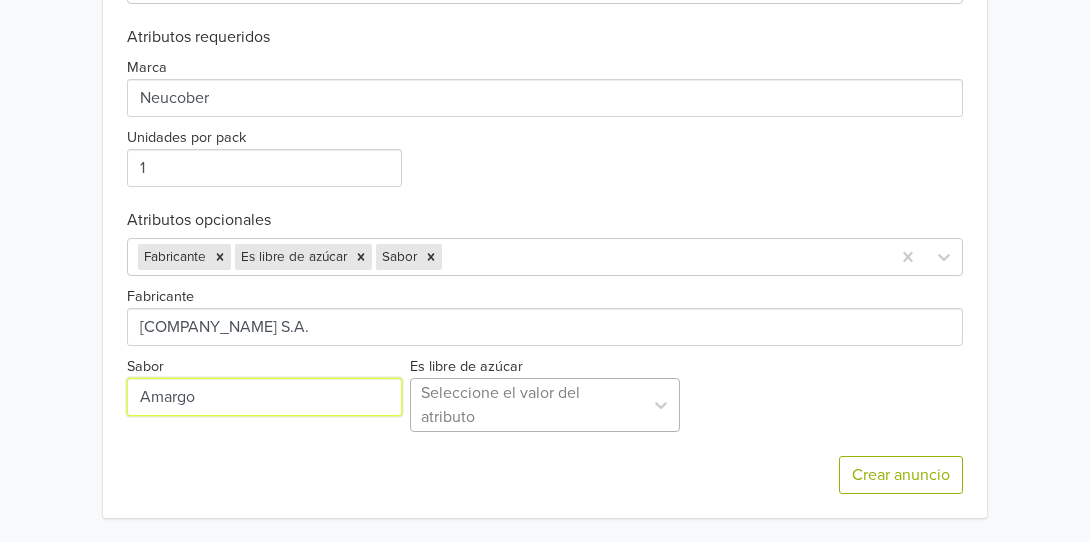 type on "Amargo" 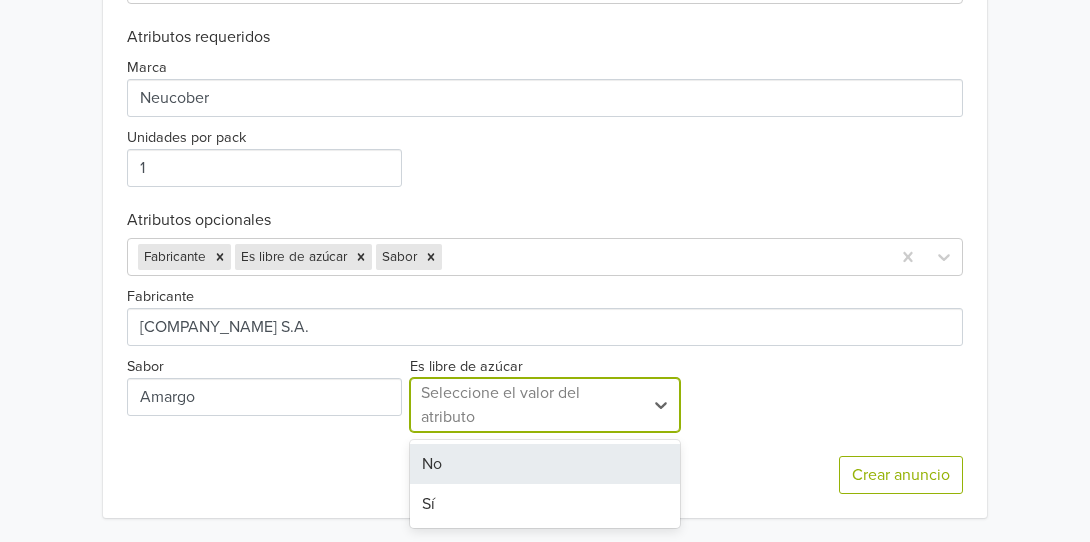 click at bounding box center [527, 405] 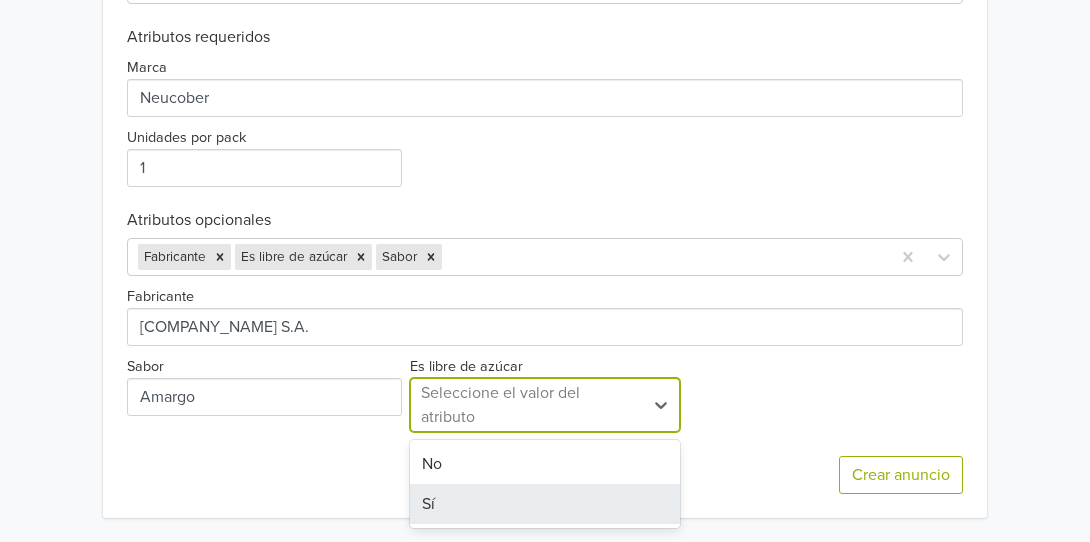 click on "Sí" at bounding box center [545, 504] 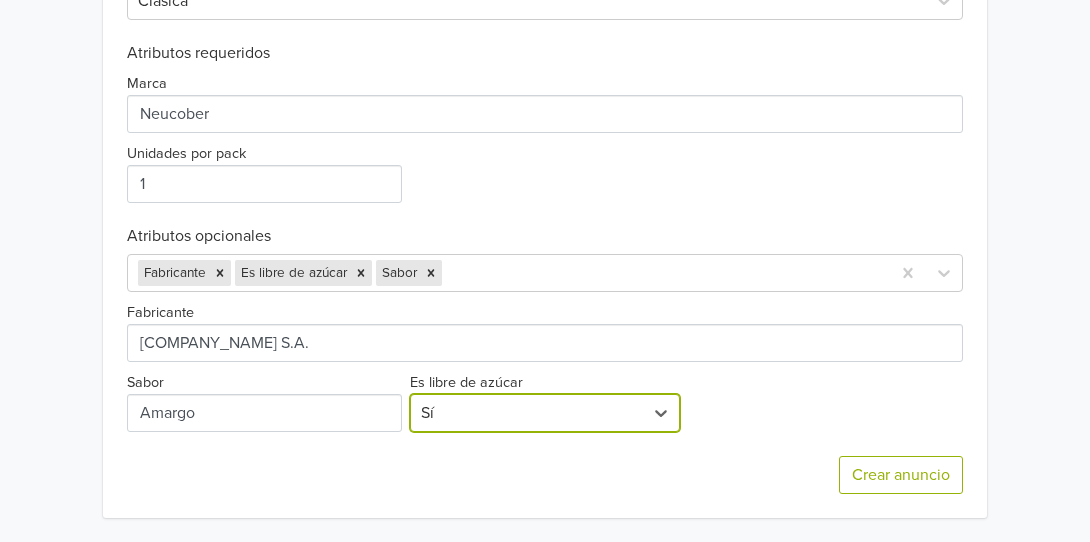 scroll, scrollTop: 863, scrollLeft: 0, axis: vertical 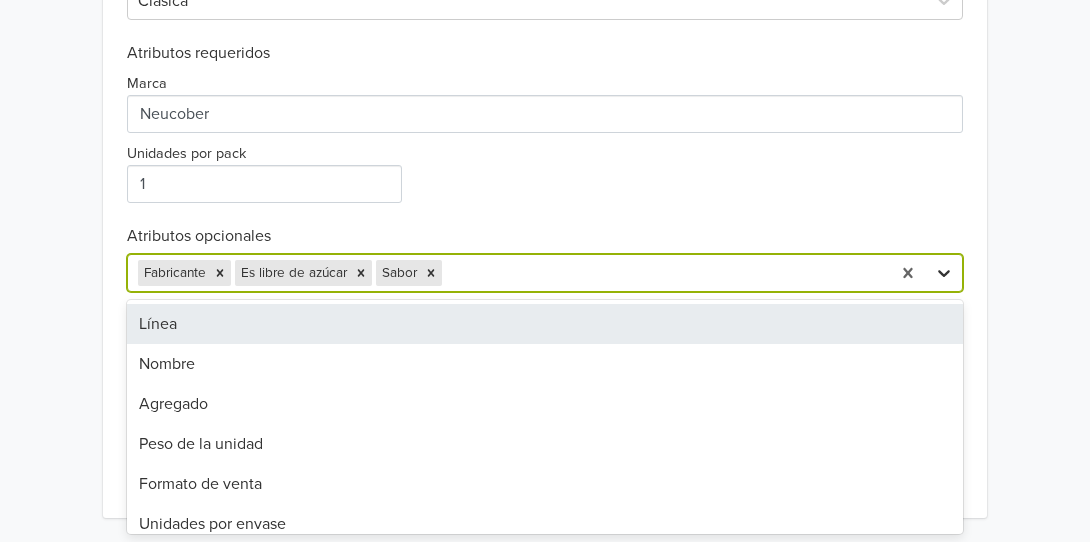 drag, startPoint x: 938, startPoint y: 275, endPoint x: 903, endPoint y: 287, distance: 37 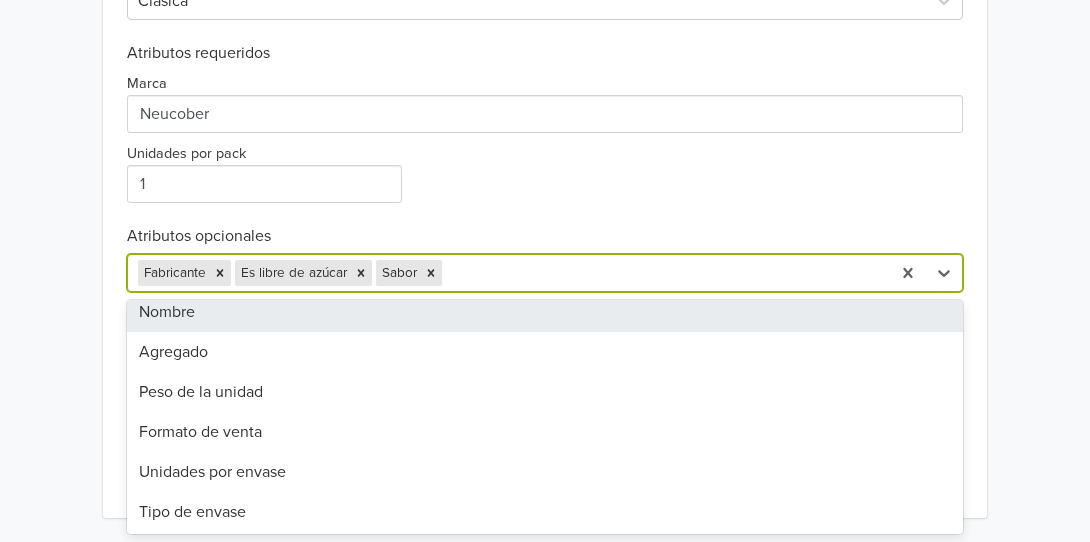 scroll, scrollTop: 100, scrollLeft: 0, axis: vertical 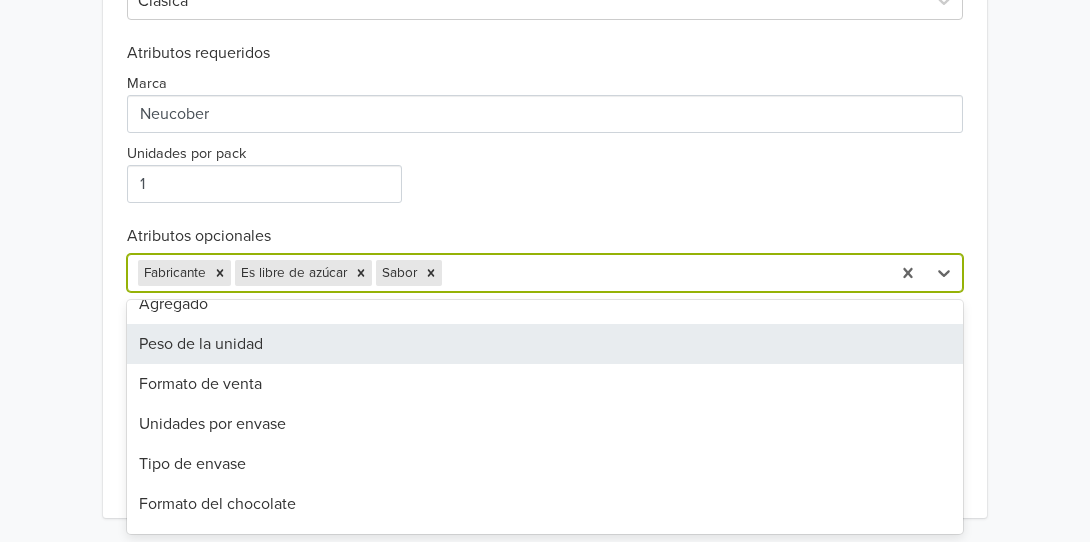 click on "Peso de la unidad" at bounding box center (544, 344) 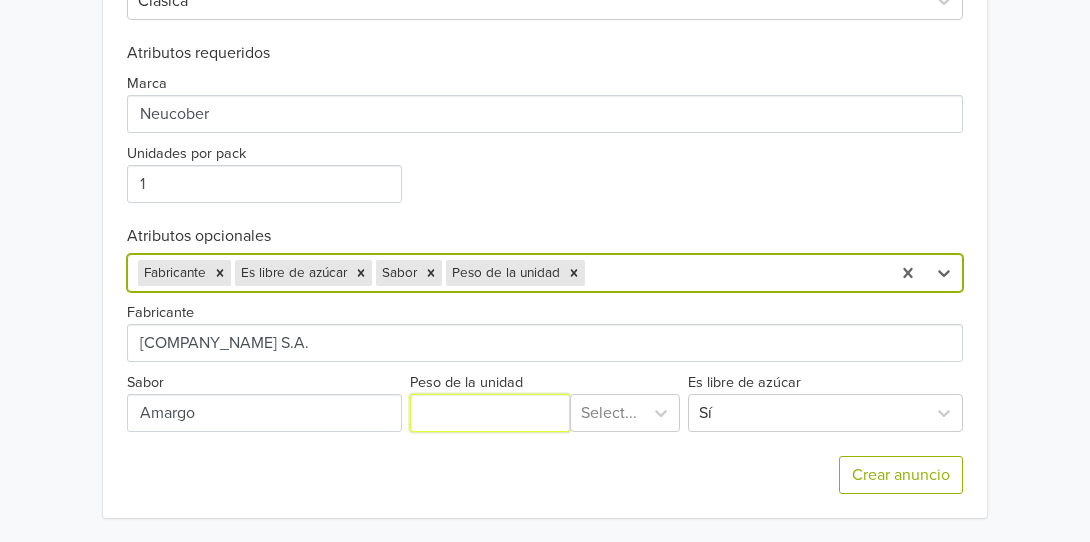 click on "Peso de la unidad" at bounding box center [490, 413] 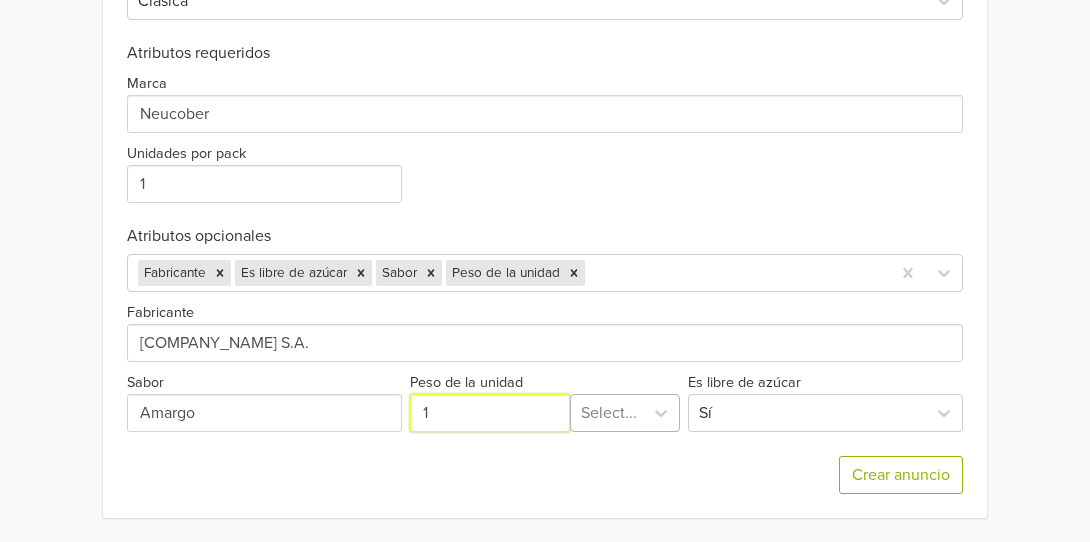 type on "1" 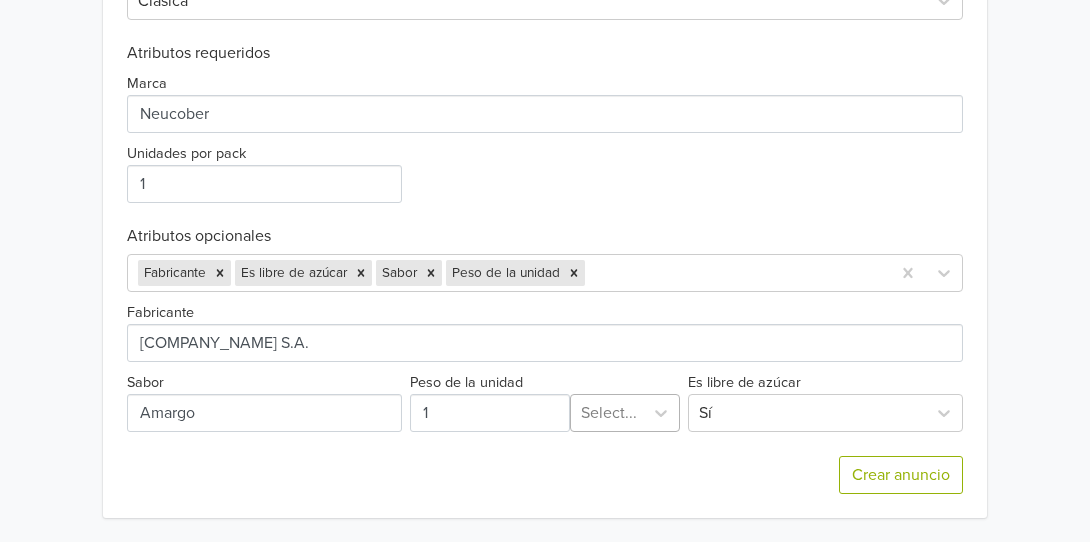 click on "Select..." at bounding box center (625, 413) 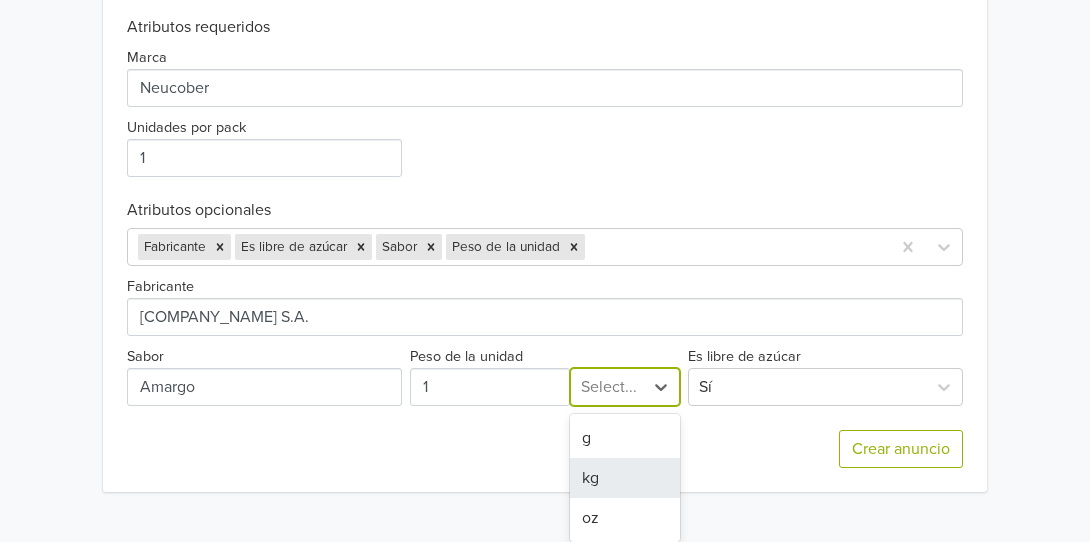 click on "kg" at bounding box center (625, 478) 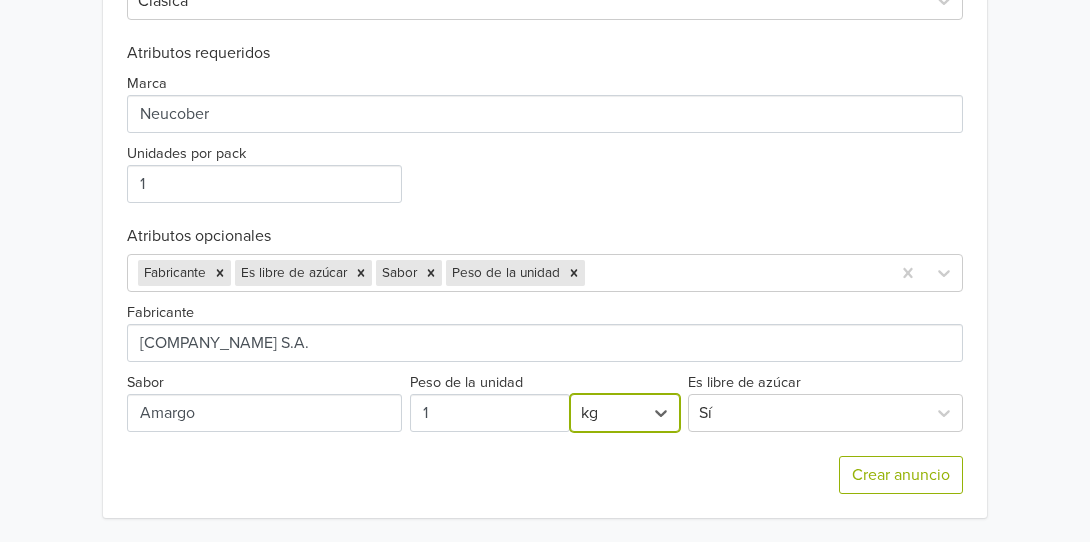 scroll, scrollTop: 863, scrollLeft: 0, axis: vertical 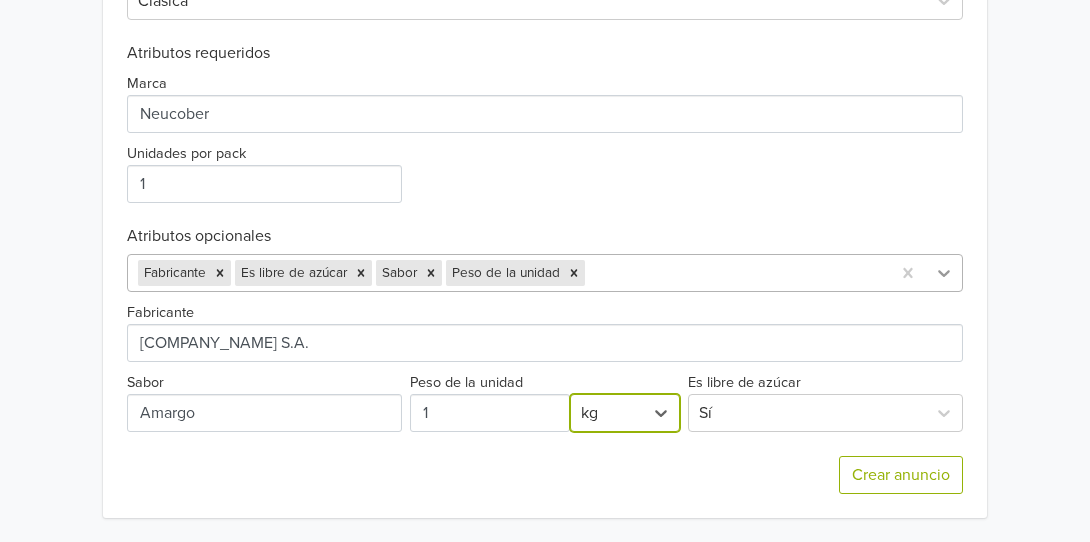 click 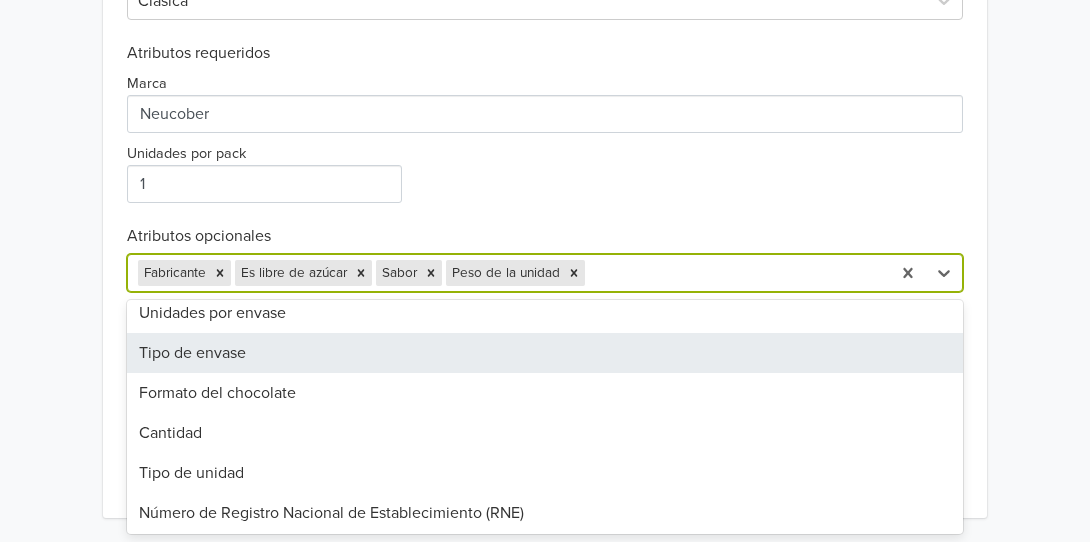 scroll, scrollTop: 200, scrollLeft: 0, axis: vertical 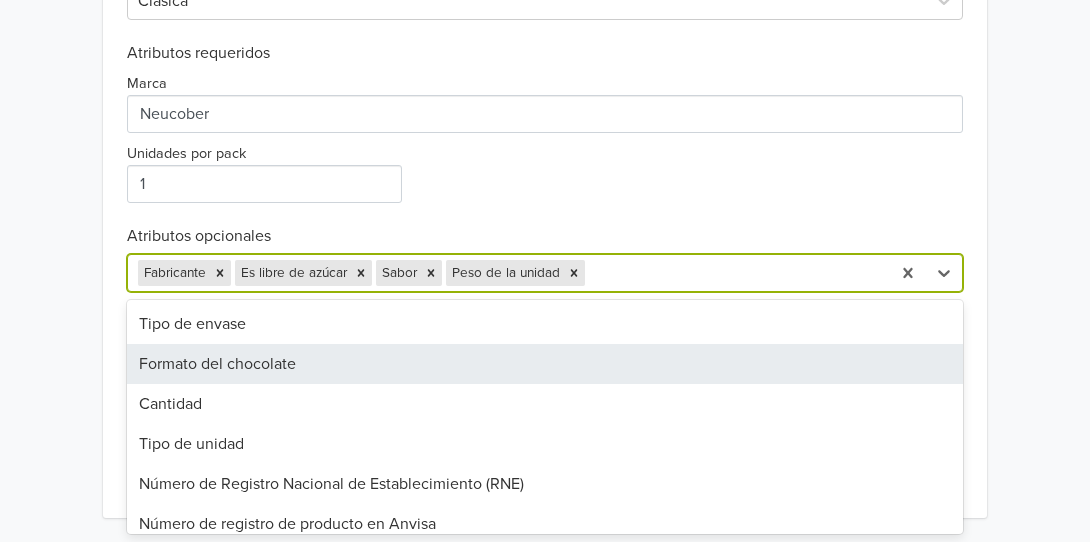 click on "Formato del chocolate" at bounding box center (544, 364) 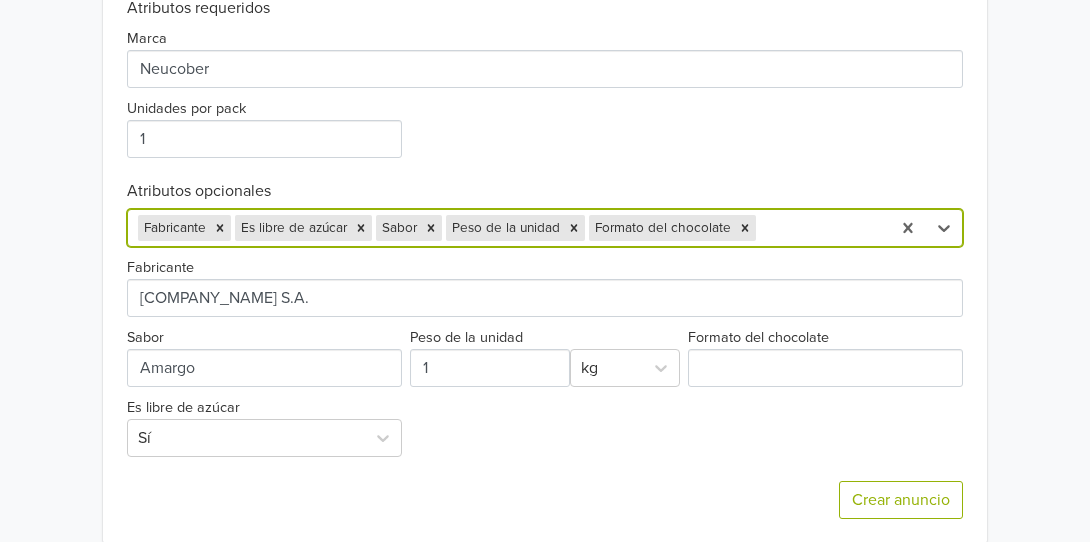 scroll, scrollTop: 933, scrollLeft: 0, axis: vertical 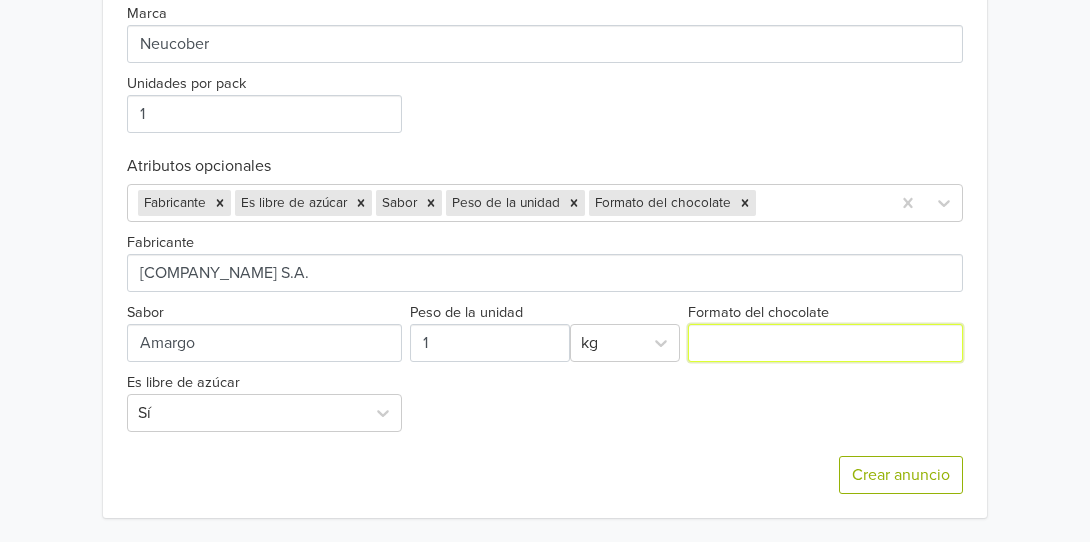 click on "Formato del chocolate" at bounding box center (825, 343) 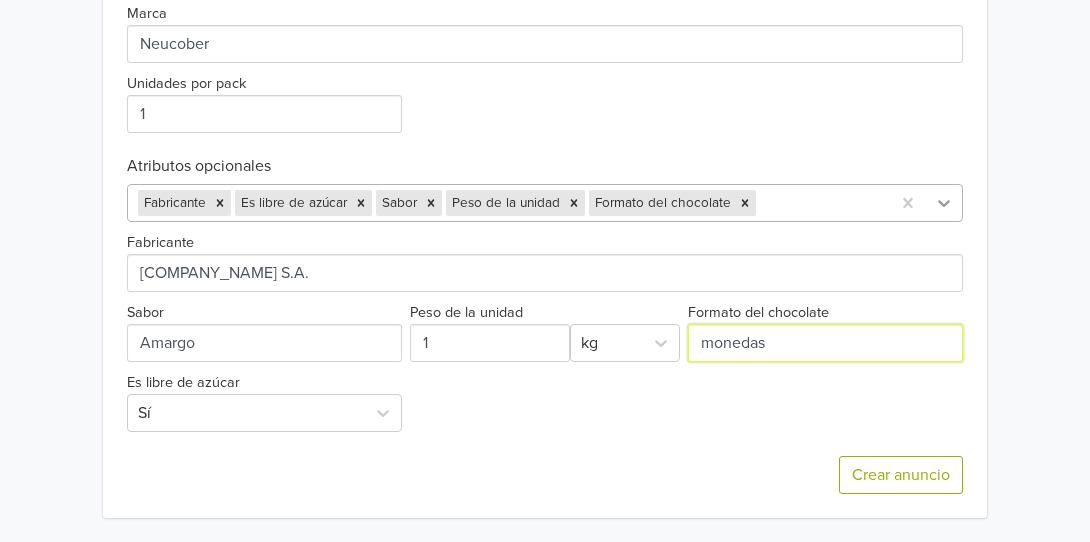 type on "monedas" 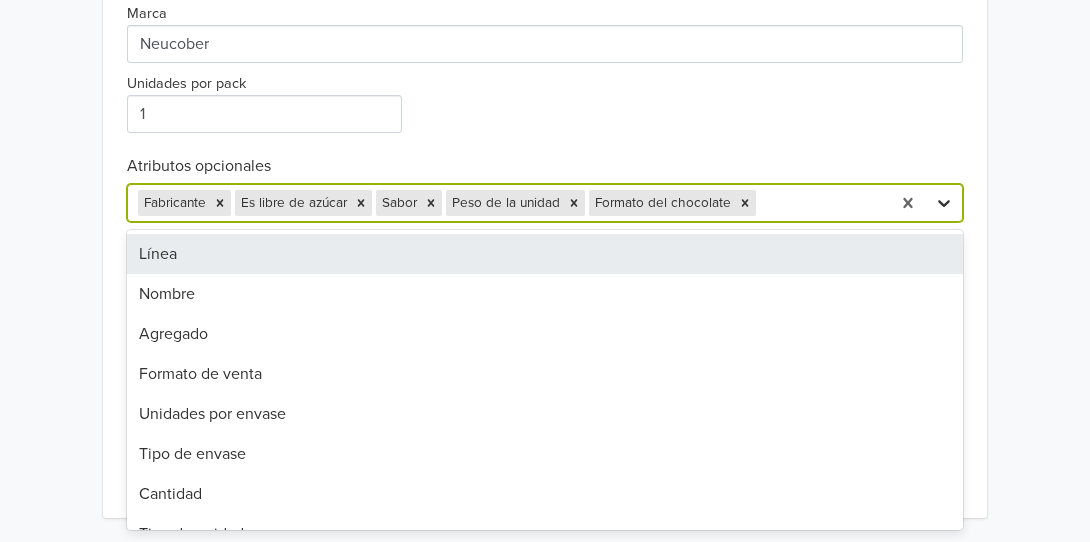 click 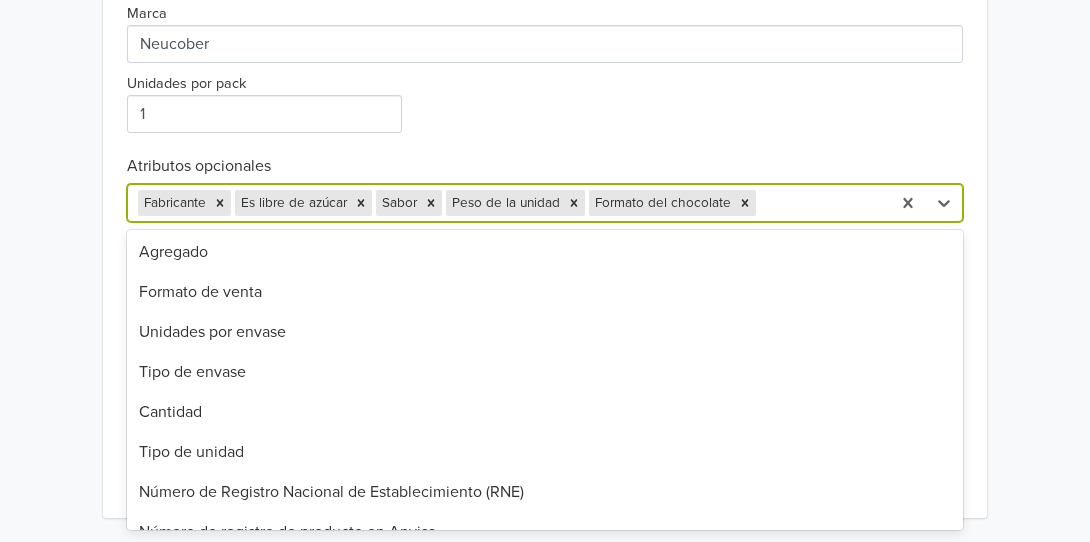scroll, scrollTop: 0, scrollLeft: 0, axis: both 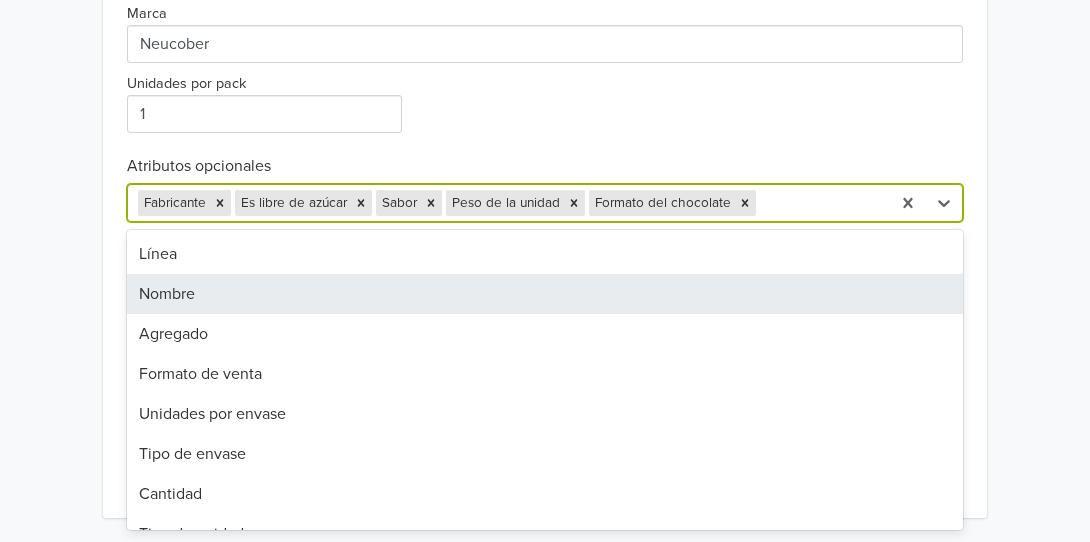 click on "Nombre" at bounding box center [544, 294] 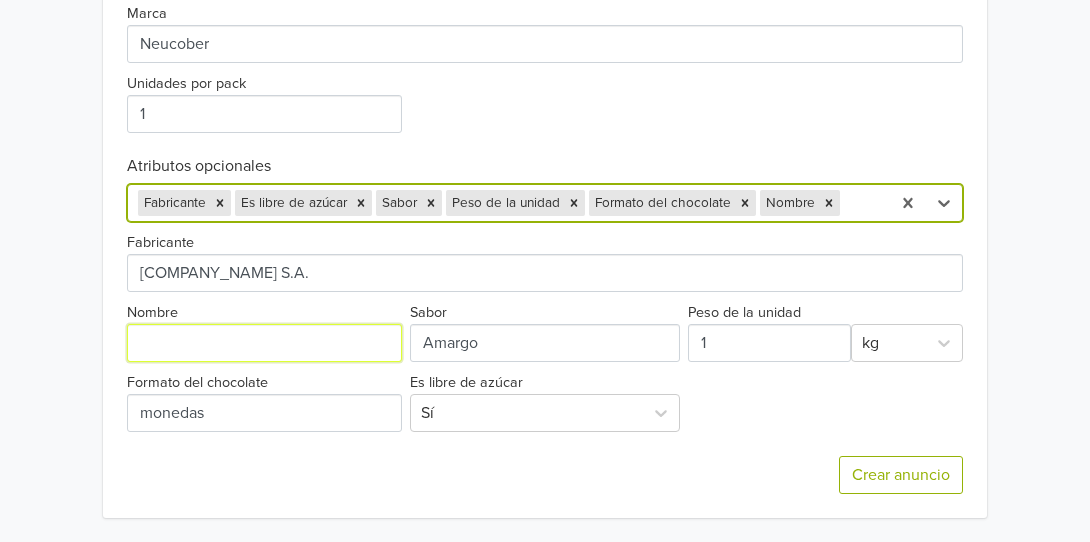 click on "Nombre" at bounding box center [264, 343] 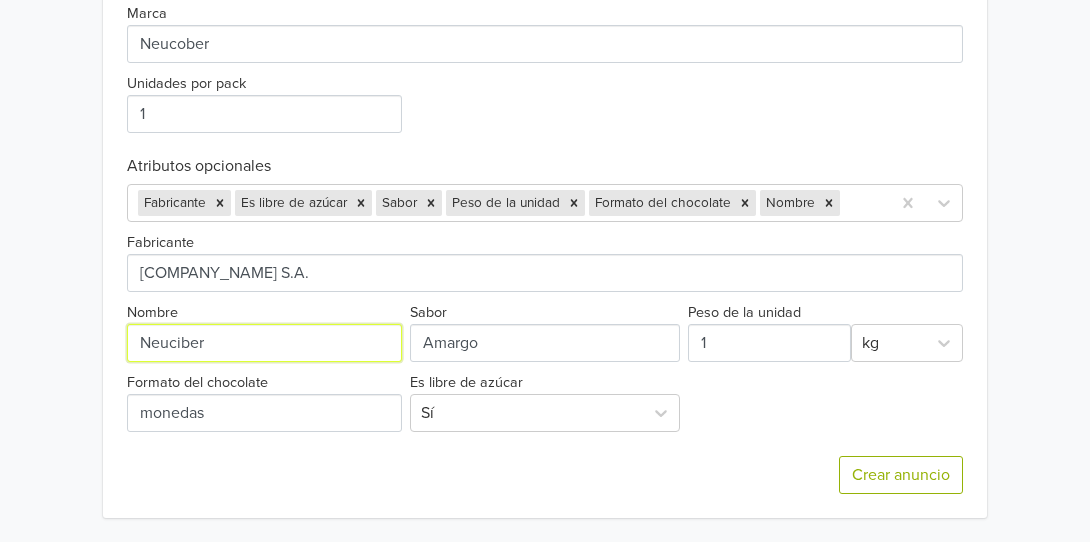 drag, startPoint x: 266, startPoint y: 336, endPoint x: 10, endPoint y: 330, distance: 256.0703 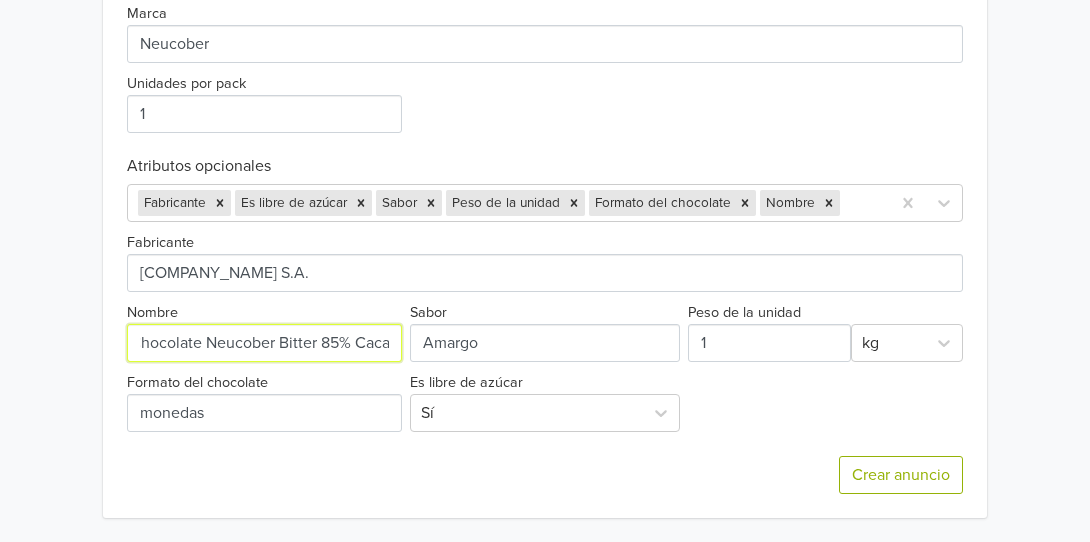 scroll, scrollTop: 0, scrollLeft: 0, axis: both 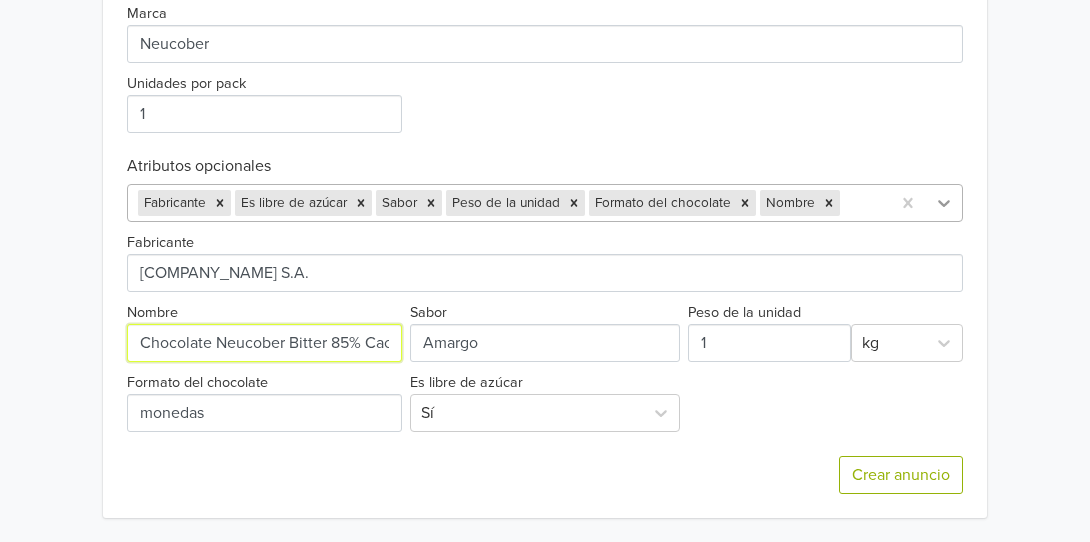 type on "Chocolate Neucober Bitter 85% Cacao - Libre de azúcar 1[Kg]" 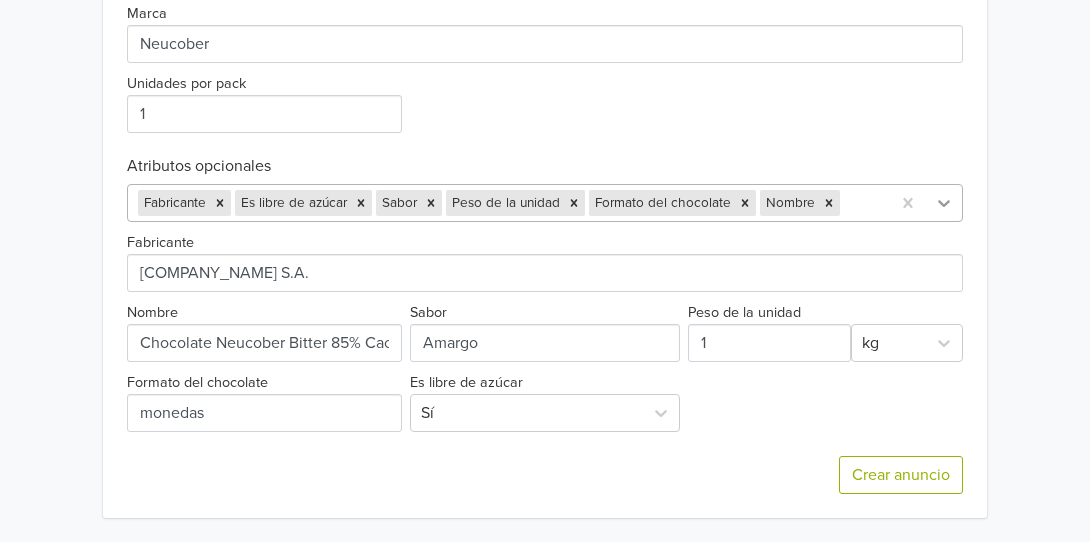 drag, startPoint x: 936, startPoint y: 206, endPoint x: 926, endPoint y: 210, distance: 10.770329 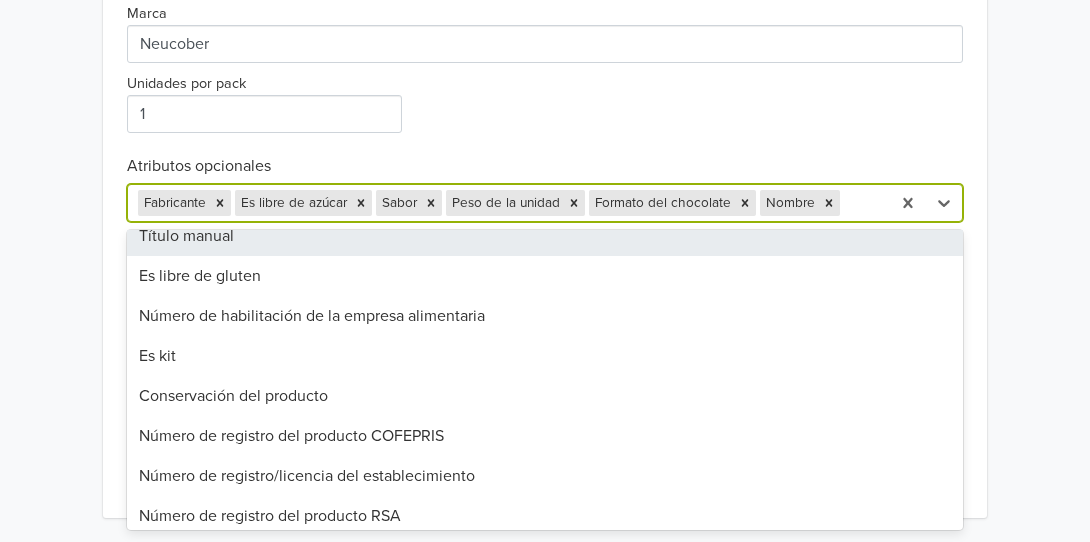 scroll, scrollTop: 900, scrollLeft: 0, axis: vertical 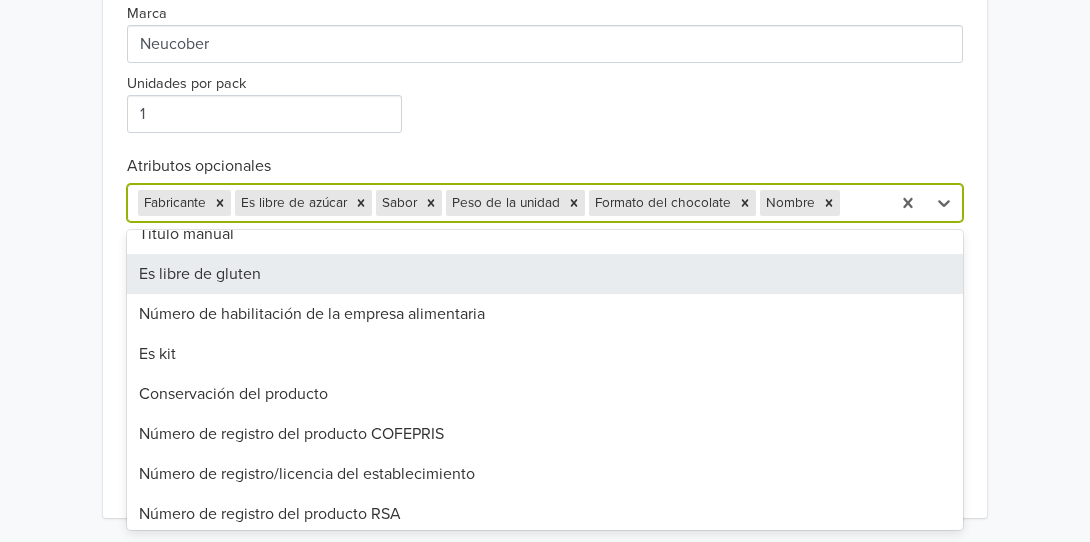 click on "Es libre de gluten" at bounding box center [544, 274] 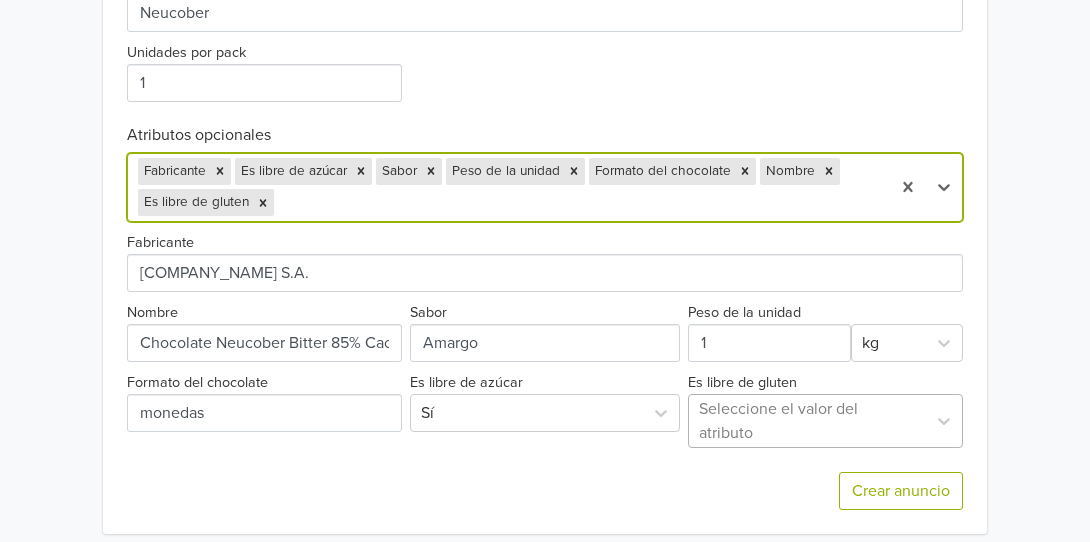 click on "Seleccione el valor del atributo" at bounding box center (825, 421) 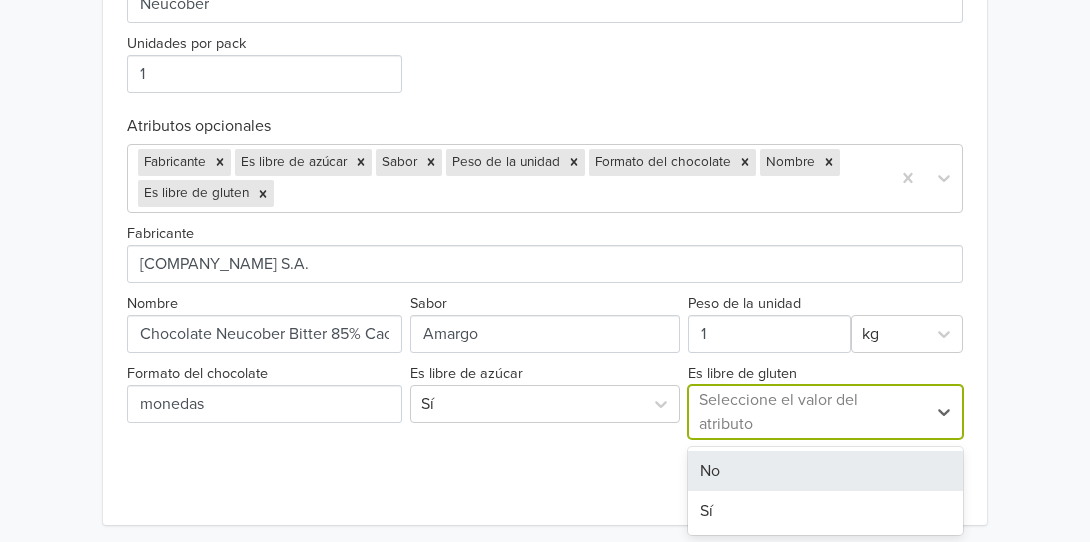 scroll, scrollTop: 974, scrollLeft: 0, axis: vertical 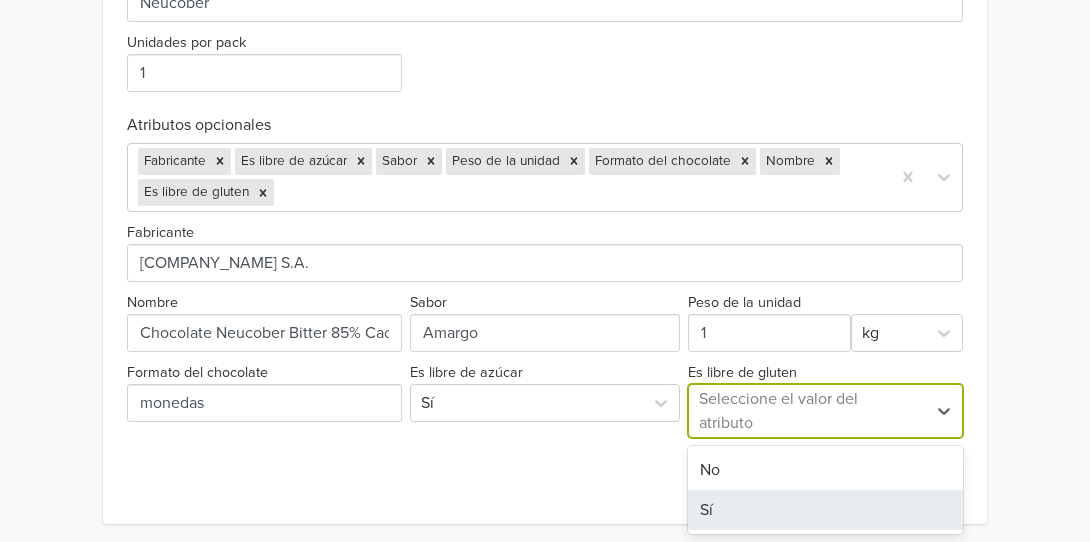 drag, startPoint x: 770, startPoint y: 497, endPoint x: 799, endPoint y: 489, distance: 30.083218 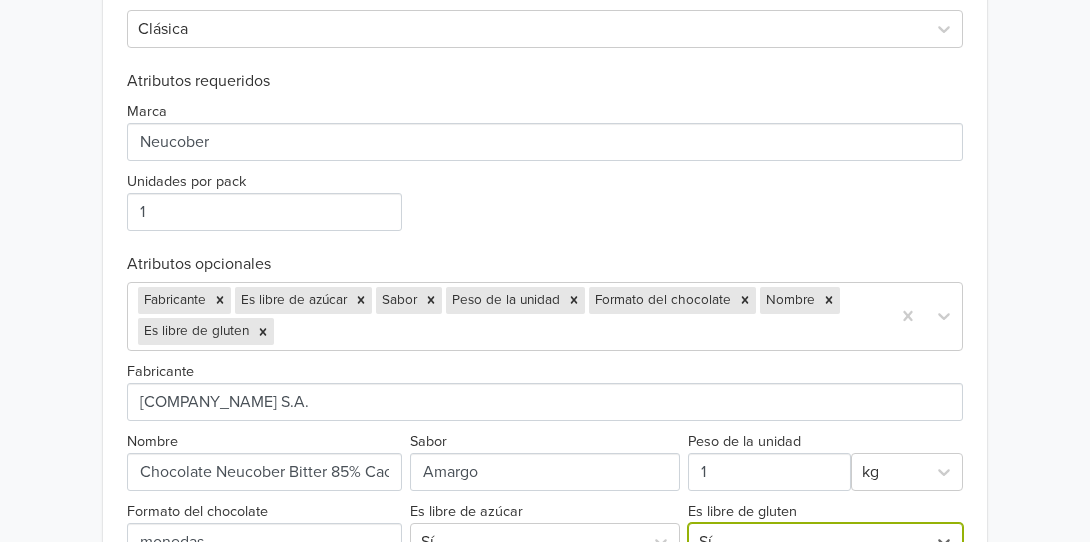 scroll, scrollTop: 964, scrollLeft: 0, axis: vertical 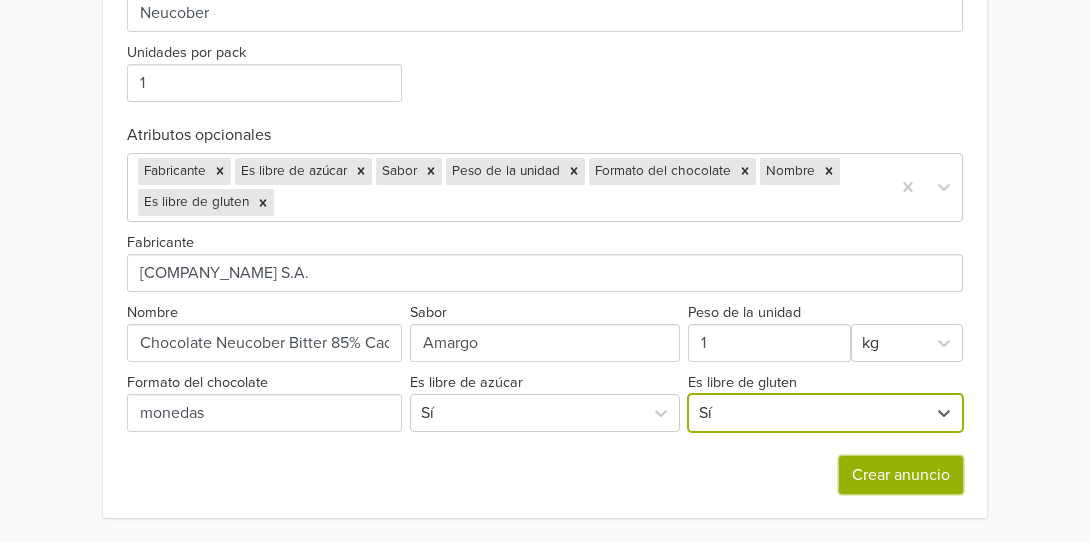 click on "Crear anuncio" at bounding box center (901, 475) 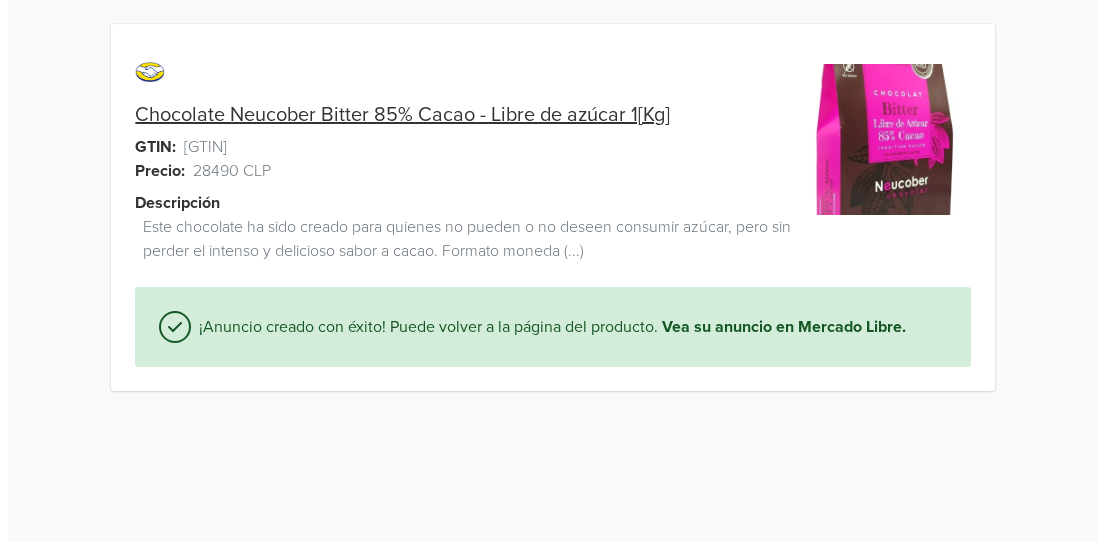 scroll, scrollTop: 0, scrollLeft: 0, axis: both 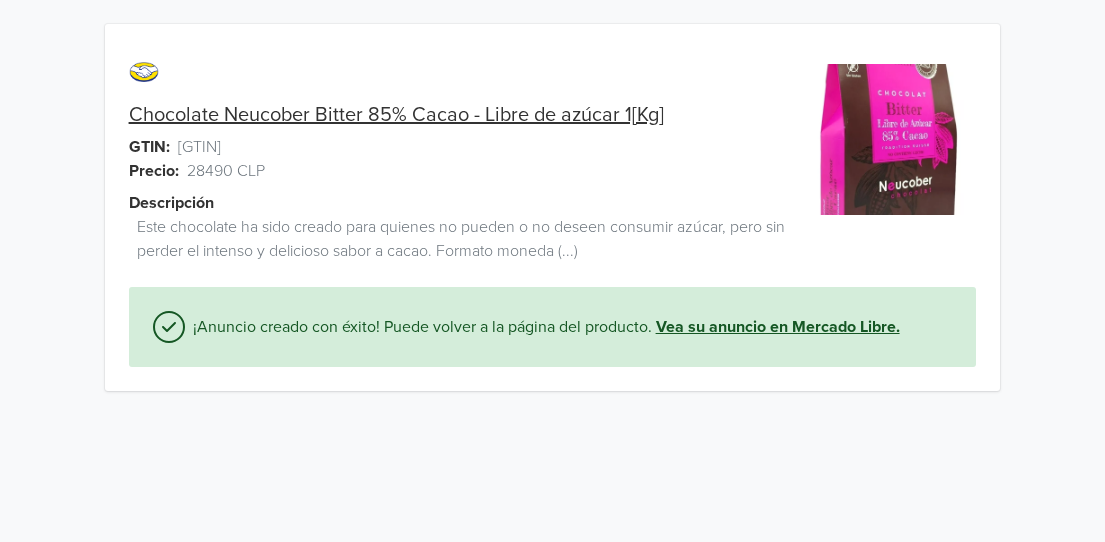 click on "Vea su anuncio en Mercado Libre." at bounding box center [778, 327] 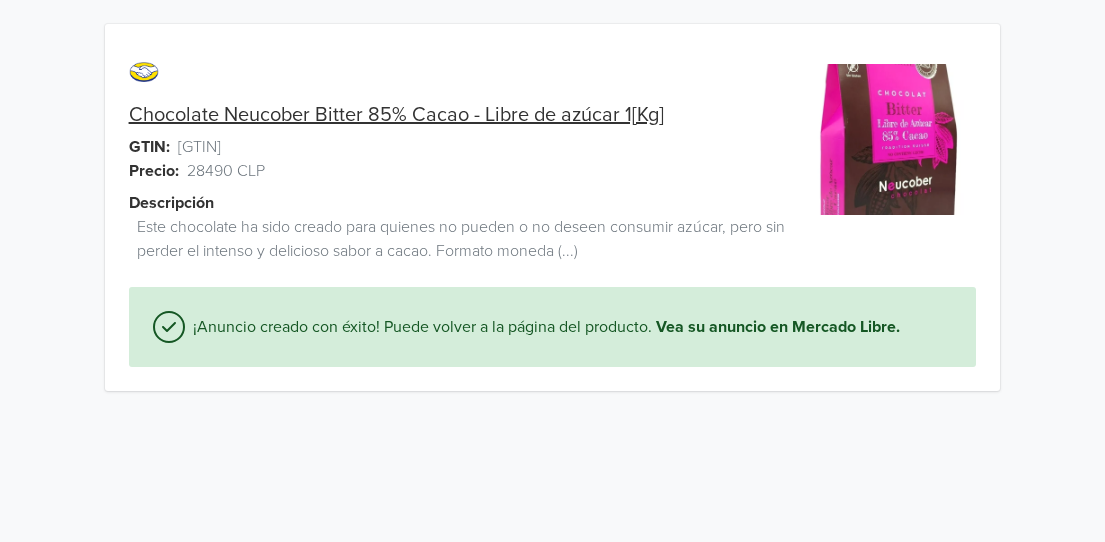 drag, startPoint x: 563, startPoint y: 114, endPoint x: 698, endPoint y: 87, distance: 137.67352 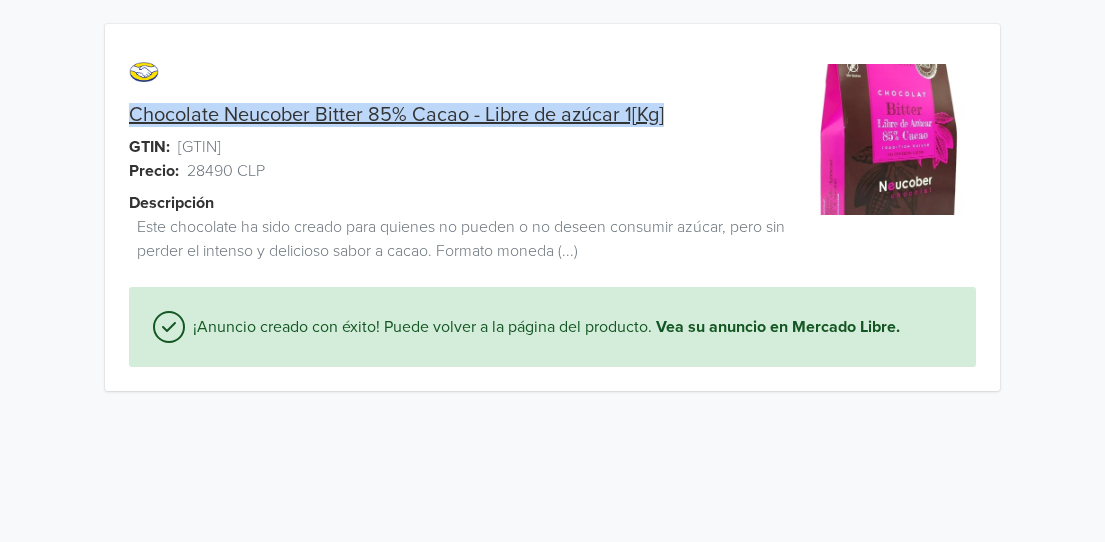 drag, startPoint x: 682, startPoint y: 106, endPoint x: 127, endPoint y: 119, distance: 555.1522 